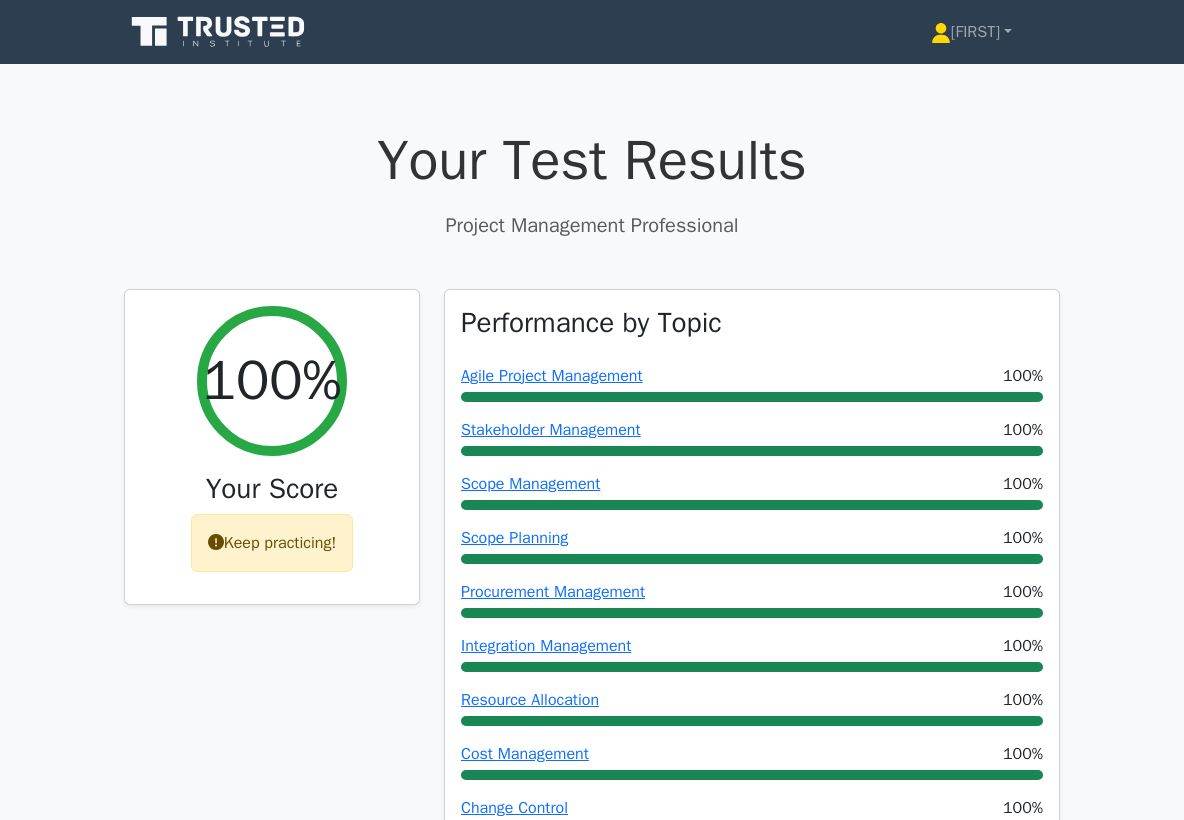 scroll, scrollTop: 0, scrollLeft: 0, axis: both 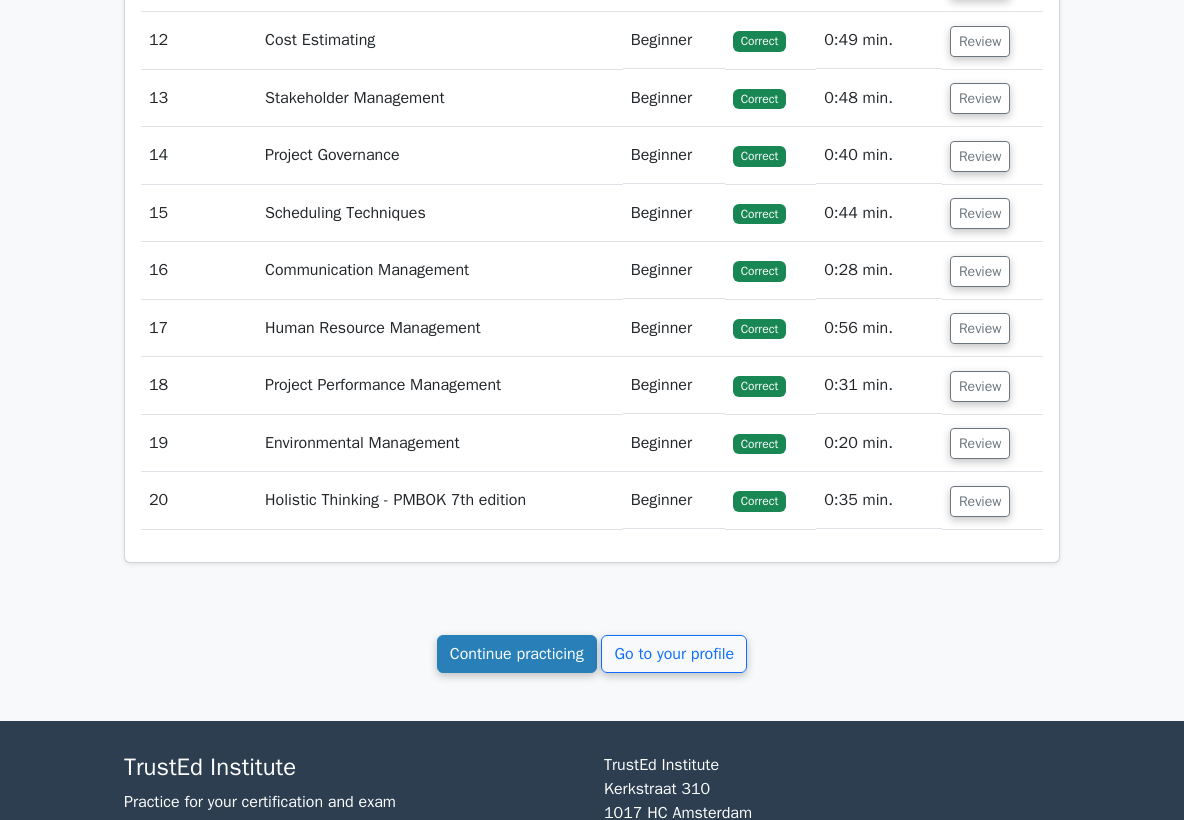click on "Continue practicing" at bounding box center (517, 654) 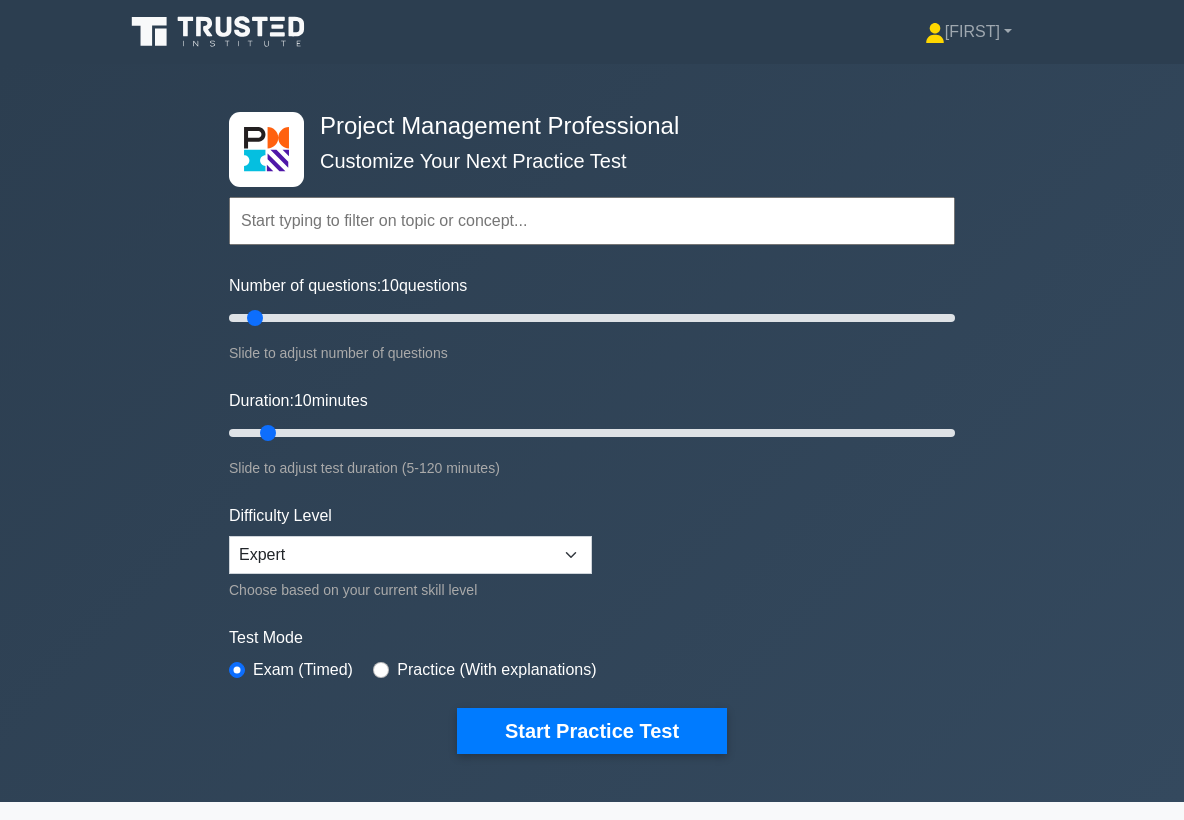 scroll, scrollTop: 0, scrollLeft: 0, axis: both 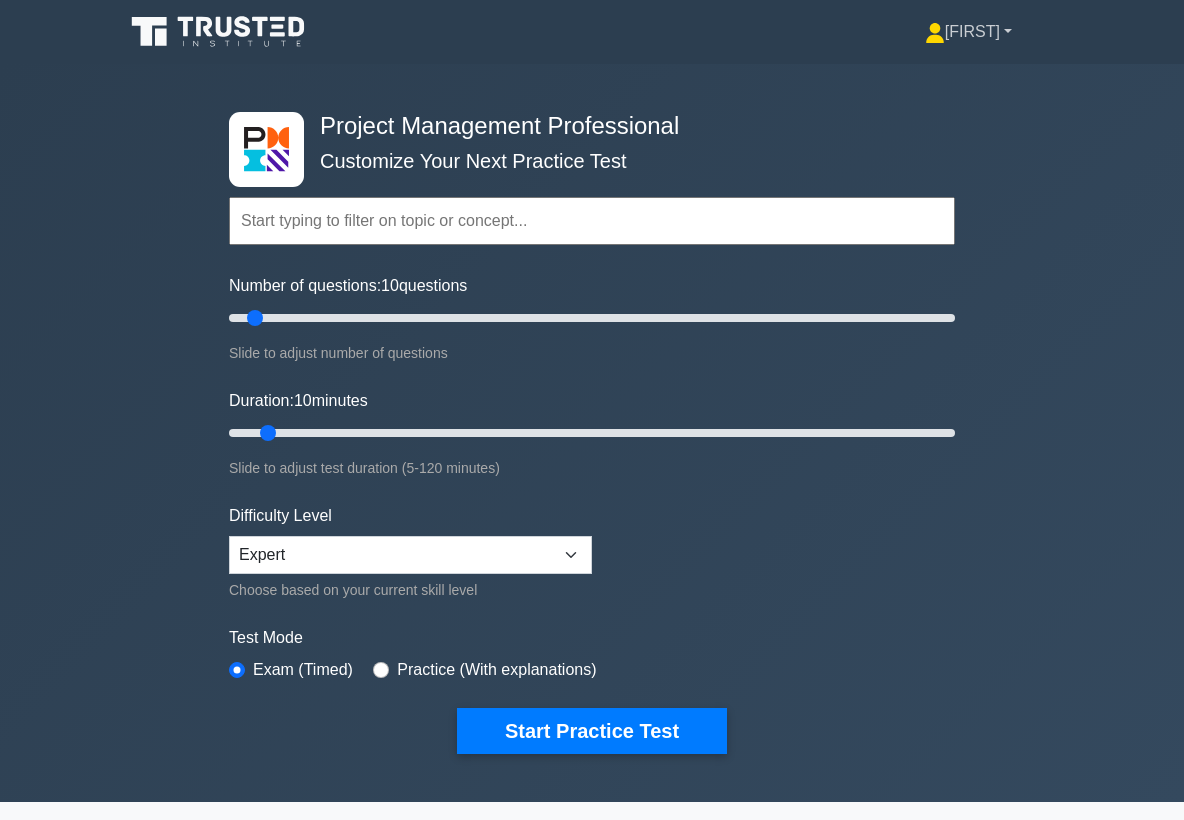 click on "[NAME]" at bounding box center [968, 32] 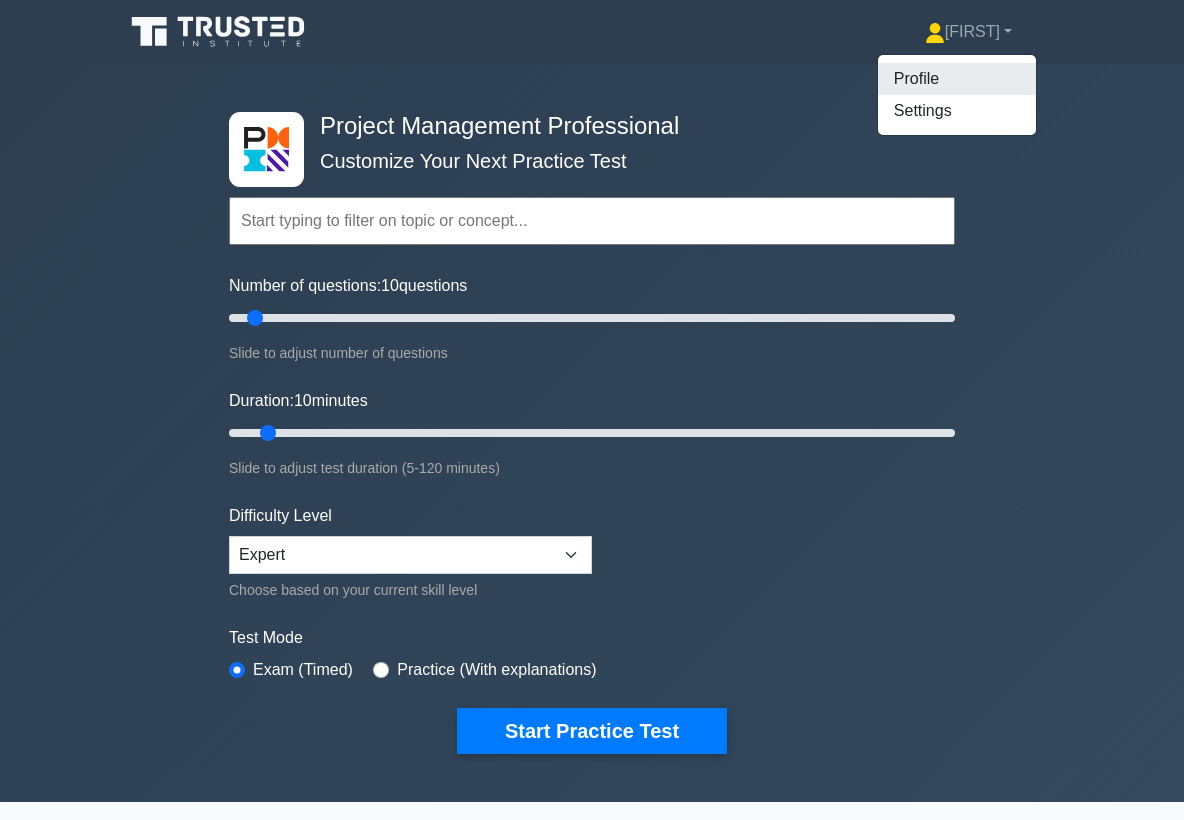 click on "Profile" at bounding box center (957, 79) 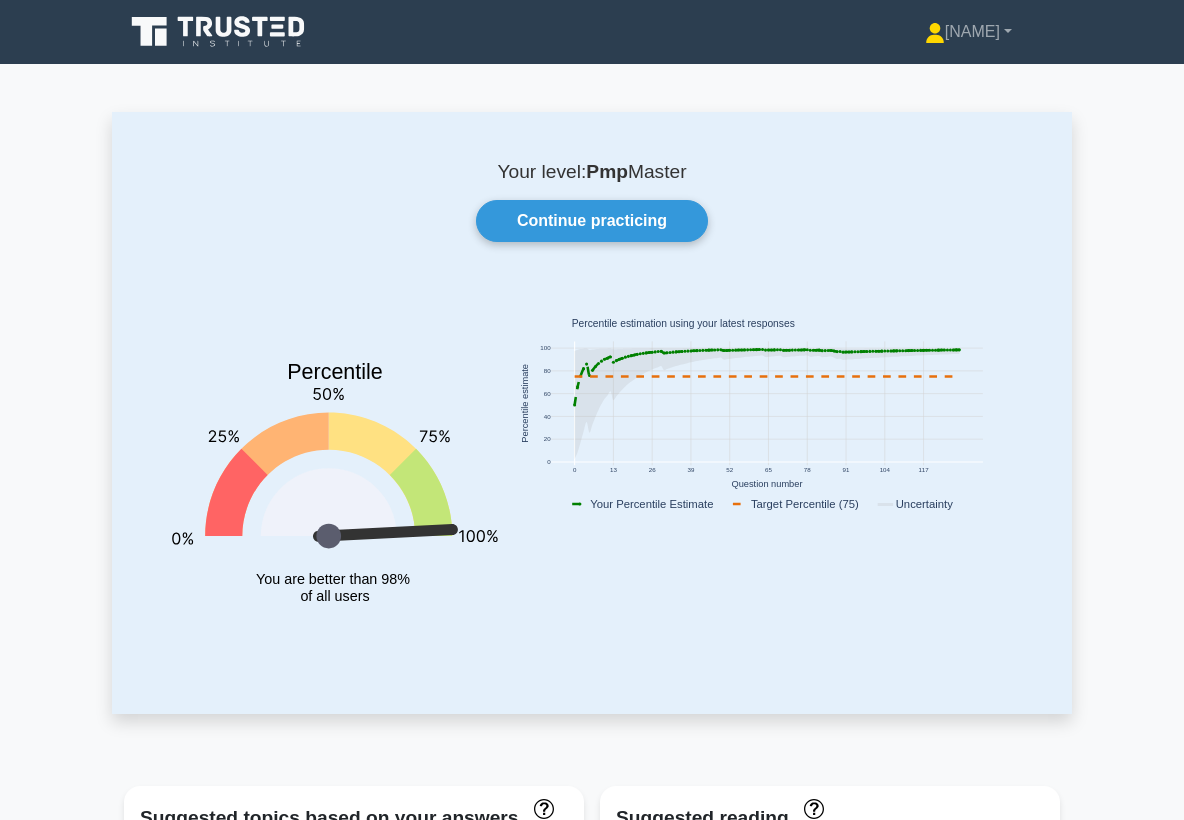 scroll, scrollTop: 0, scrollLeft: 0, axis: both 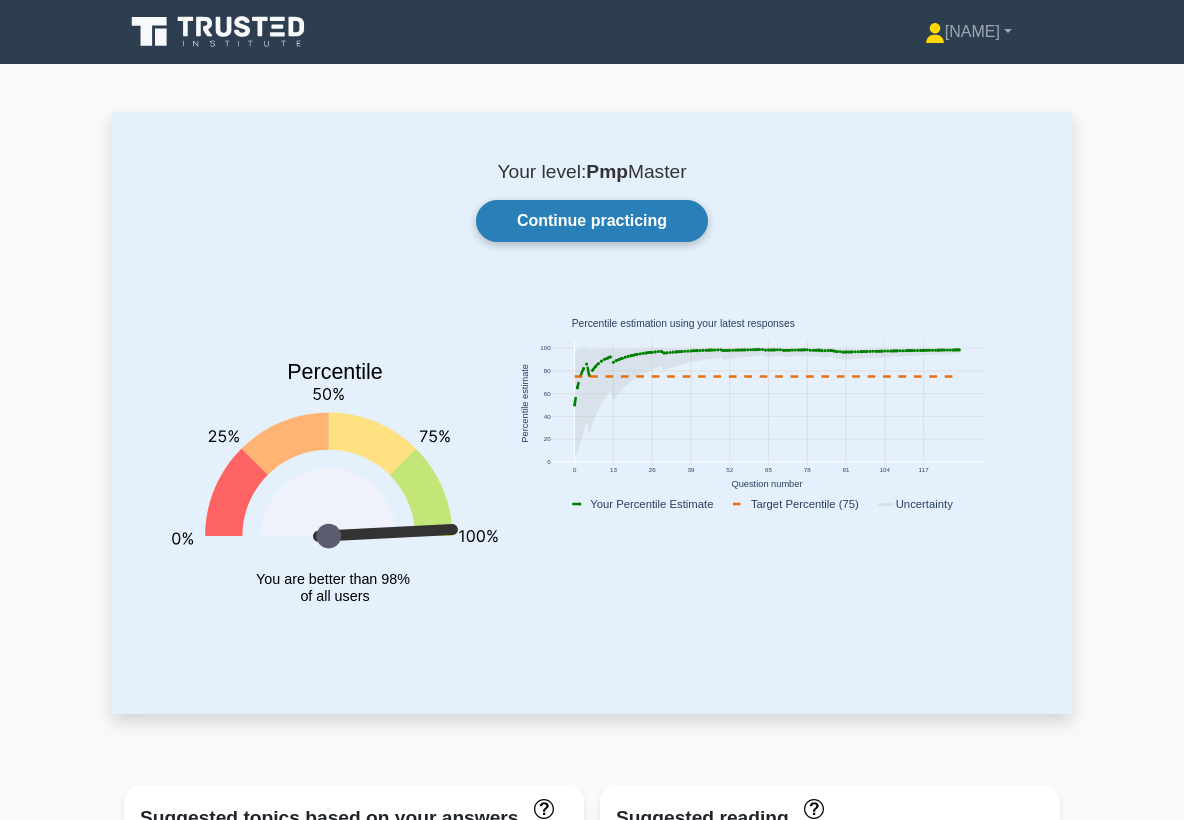 click on "Continue practicing" at bounding box center (592, 221) 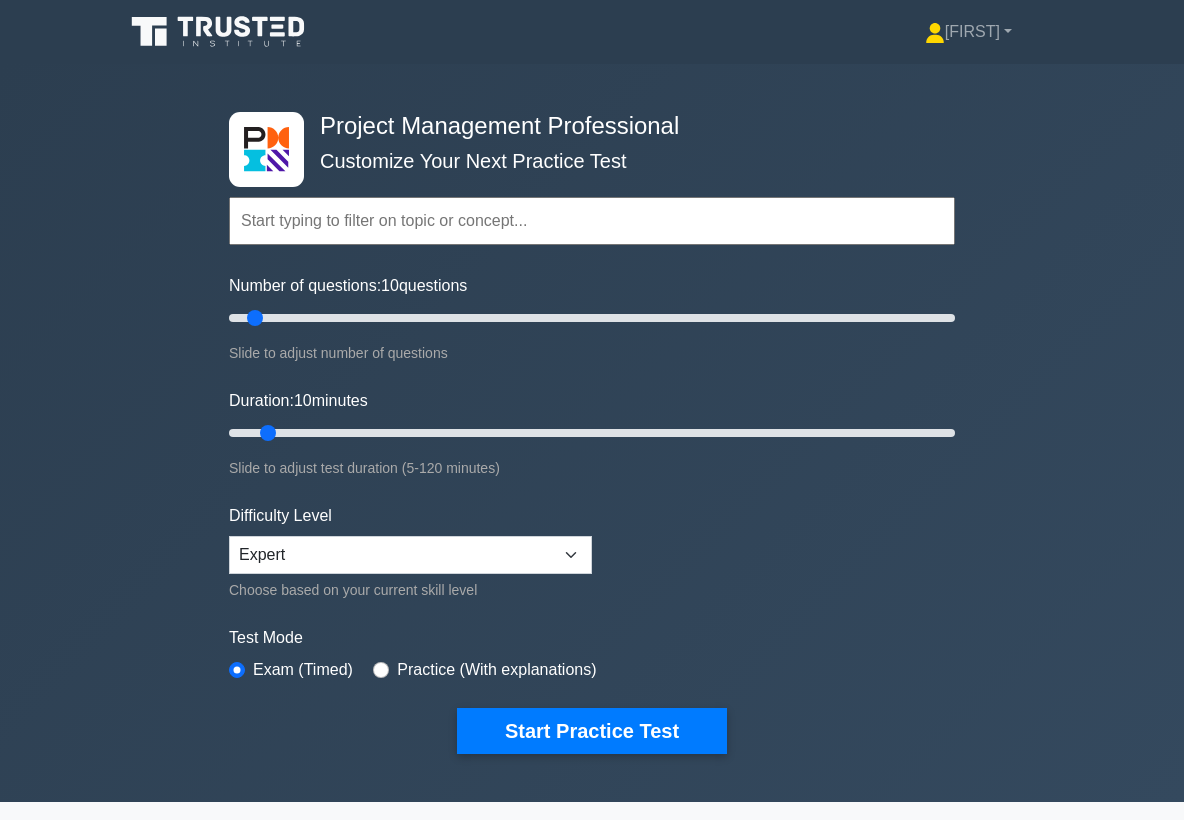 scroll, scrollTop: 0, scrollLeft: 0, axis: both 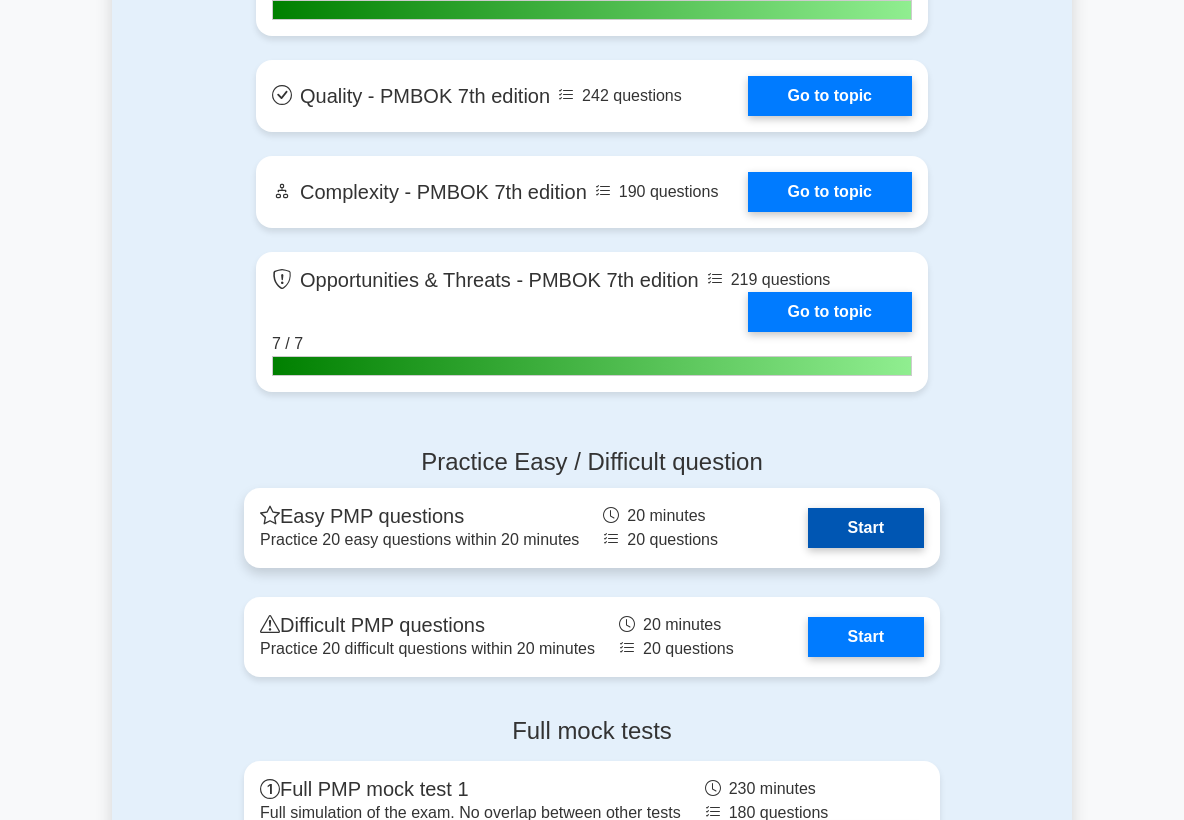 click on "Start" at bounding box center (866, 528) 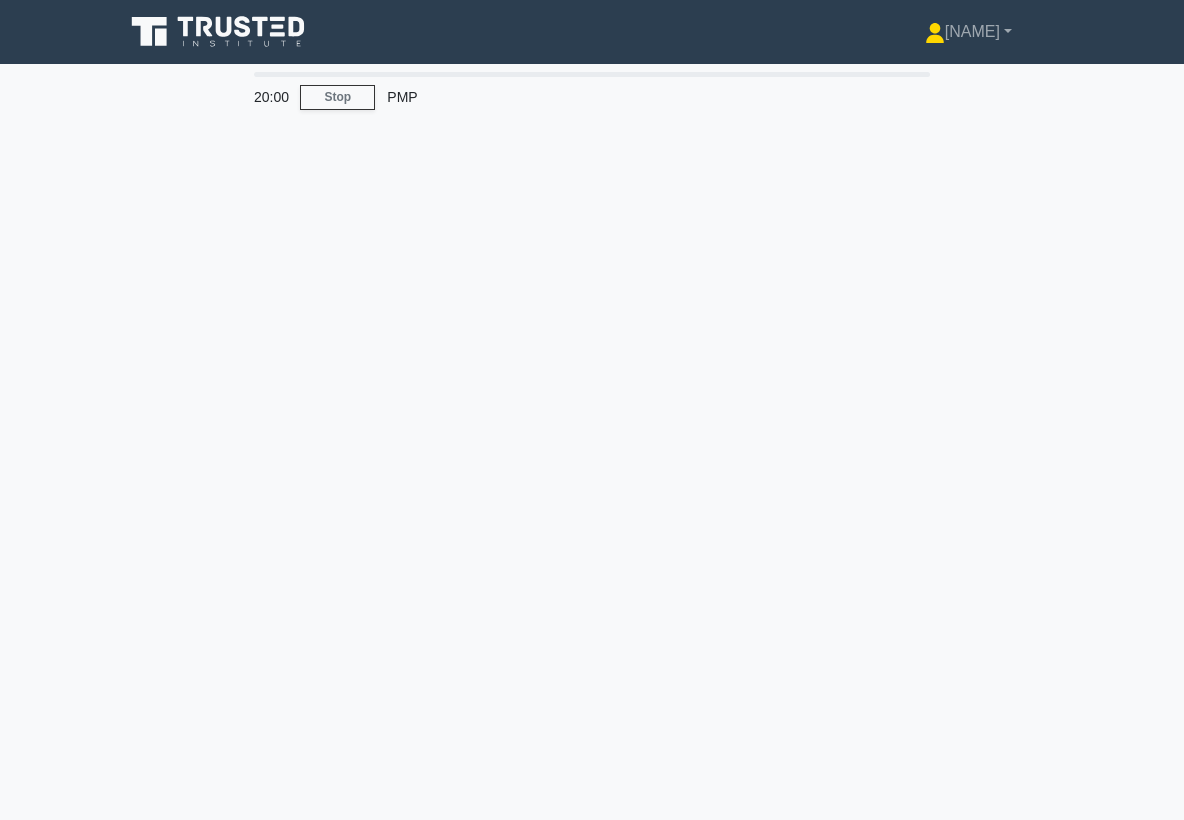 scroll, scrollTop: 0, scrollLeft: 0, axis: both 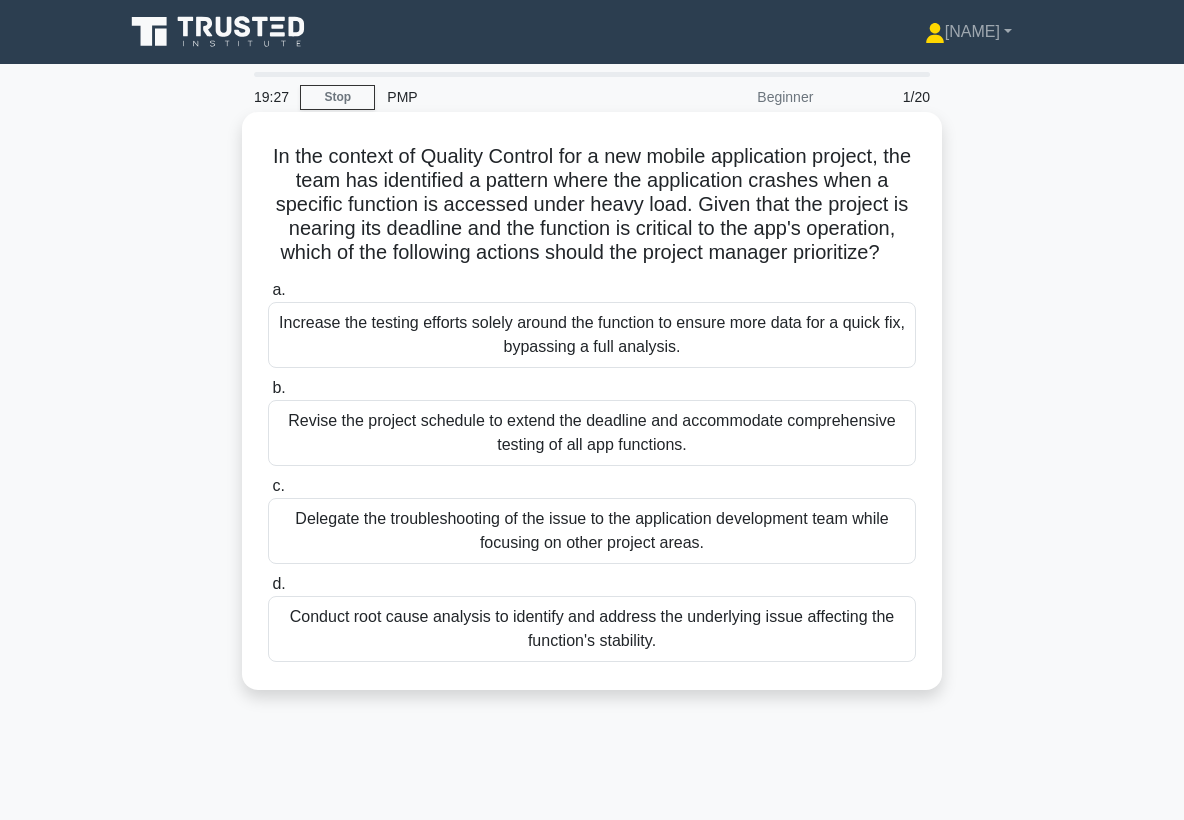 click on "Conduct root cause analysis to identify and address the underlying issue affecting the function's stability." at bounding box center [592, 629] 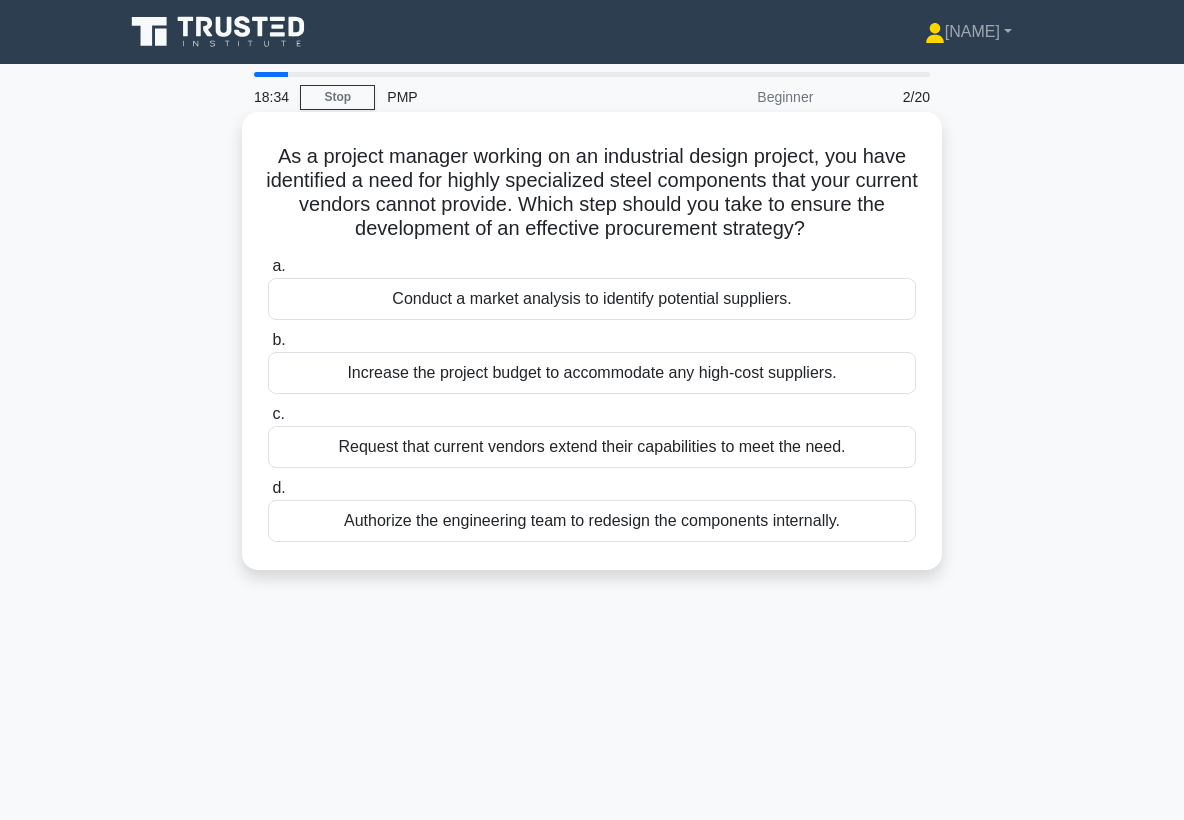 click on "Conduct a market analysis to identify potential suppliers." at bounding box center (592, 299) 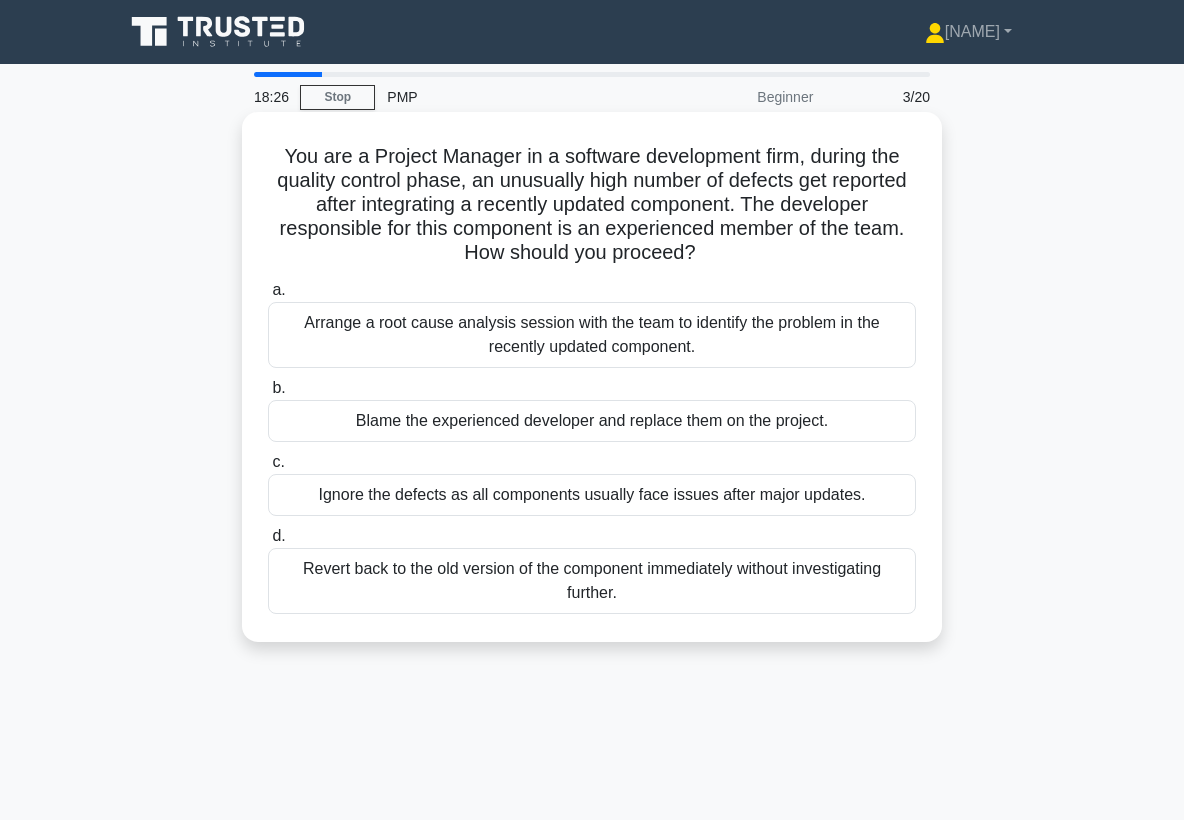 click on "Arrange a root cause analysis session with the team to identify the problem in the recently updated component." at bounding box center [592, 335] 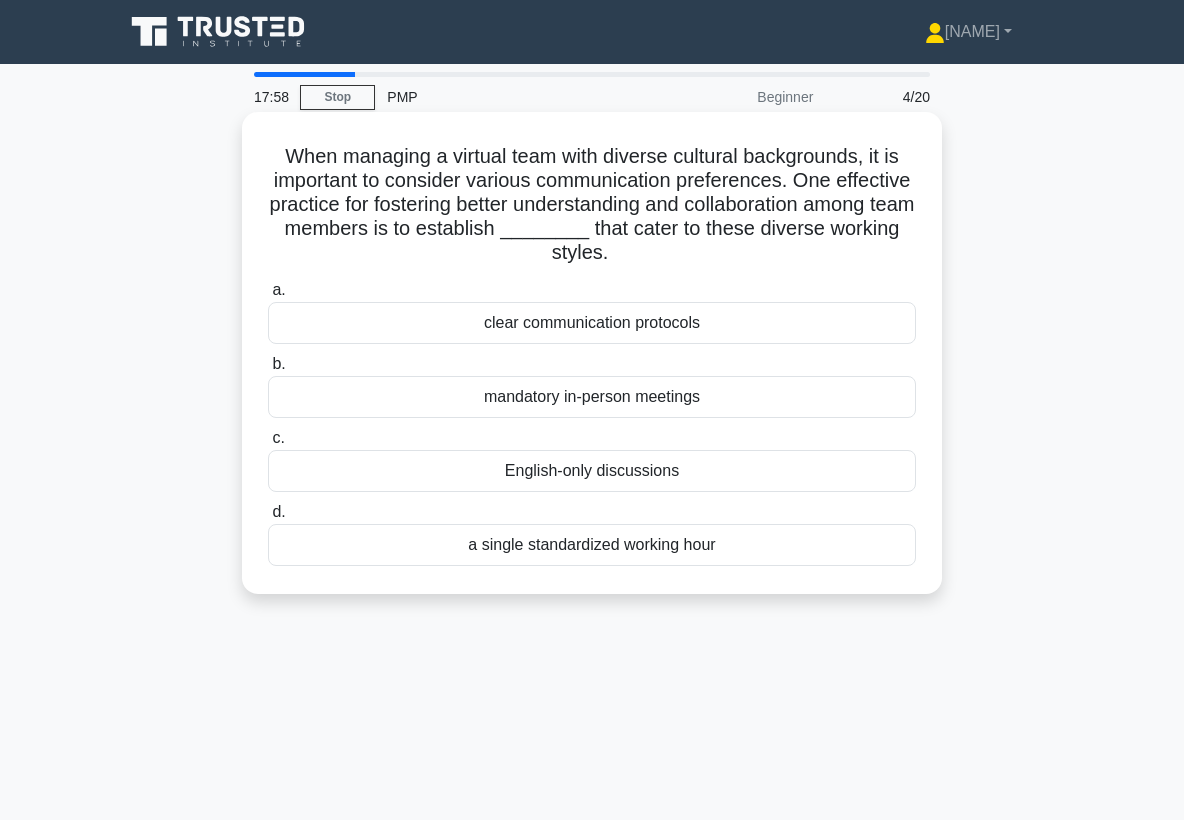 click on "clear communication protocols" at bounding box center (592, 323) 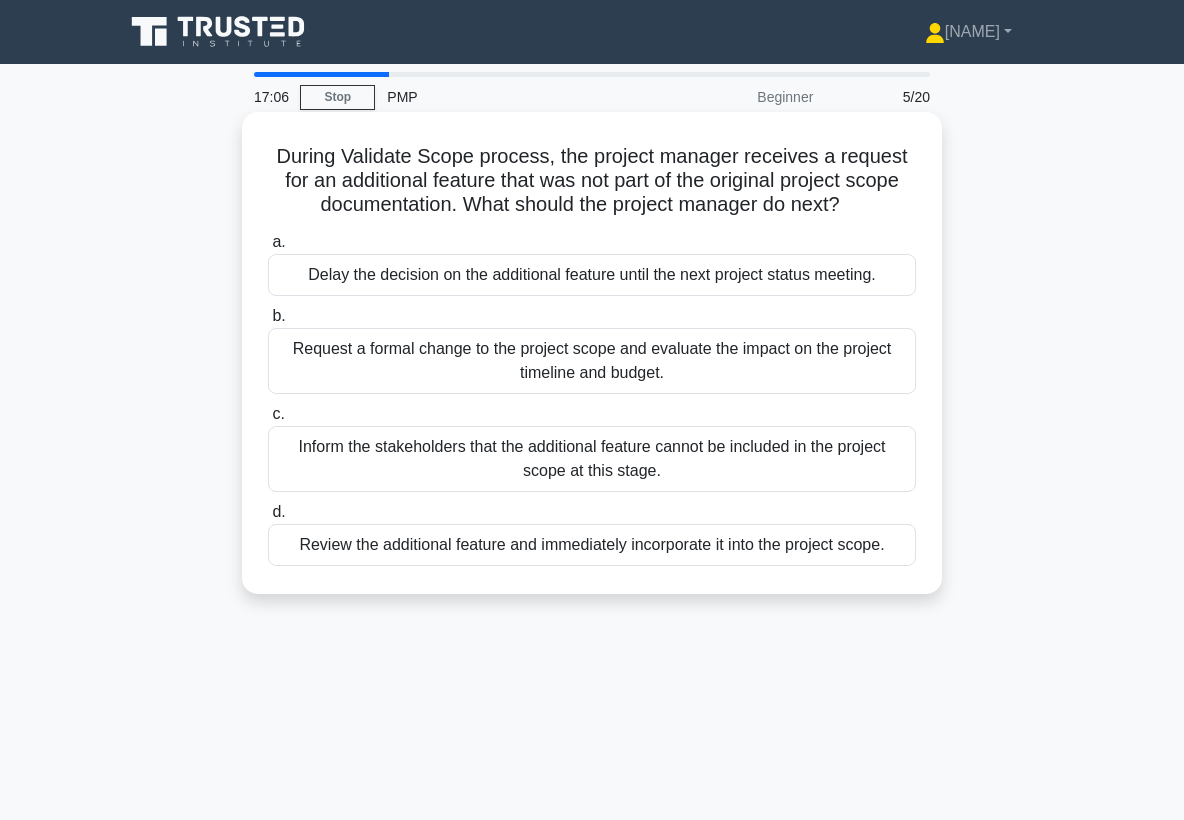 click on "Request a formal change to the project scope and evaluate the impact on the project timeline and budget." at bounding box center [592, 361] 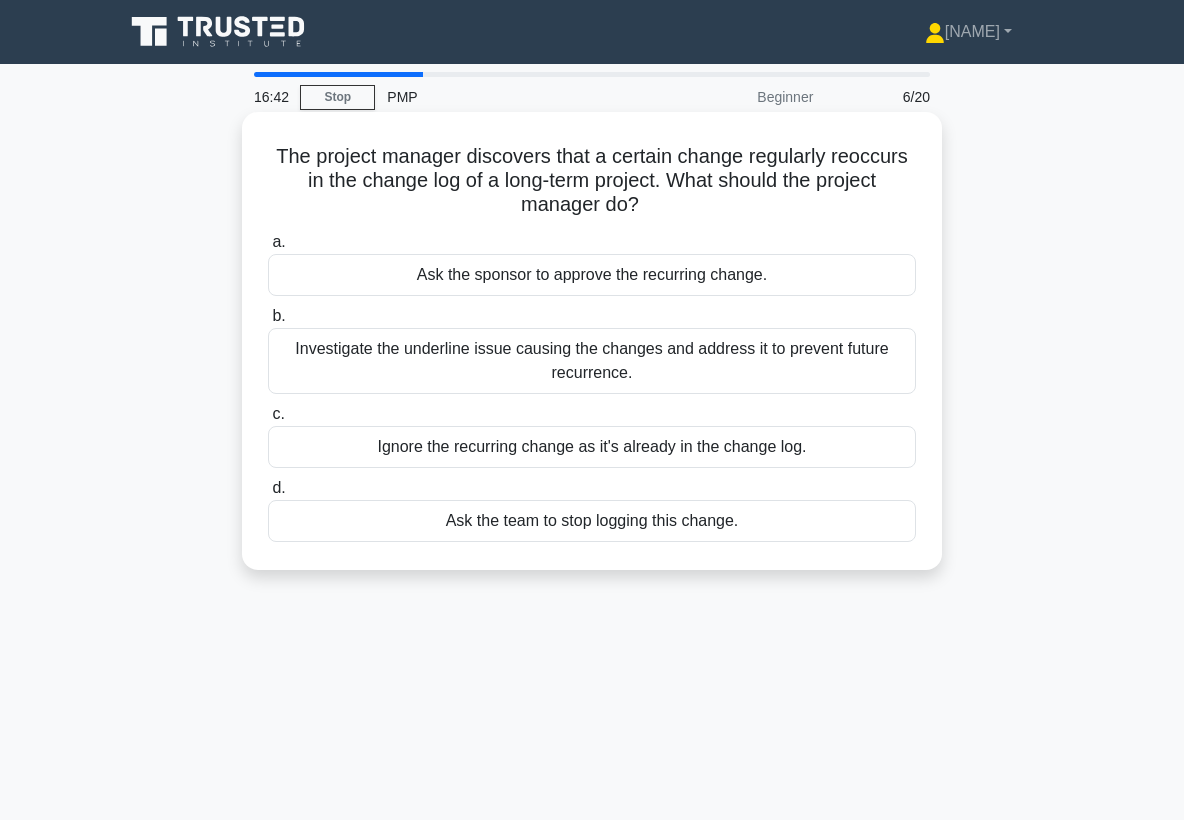 click on "Investigate the underline issue causing the changes and address it to prevent future recurrence." at bounding box center [592, 361] 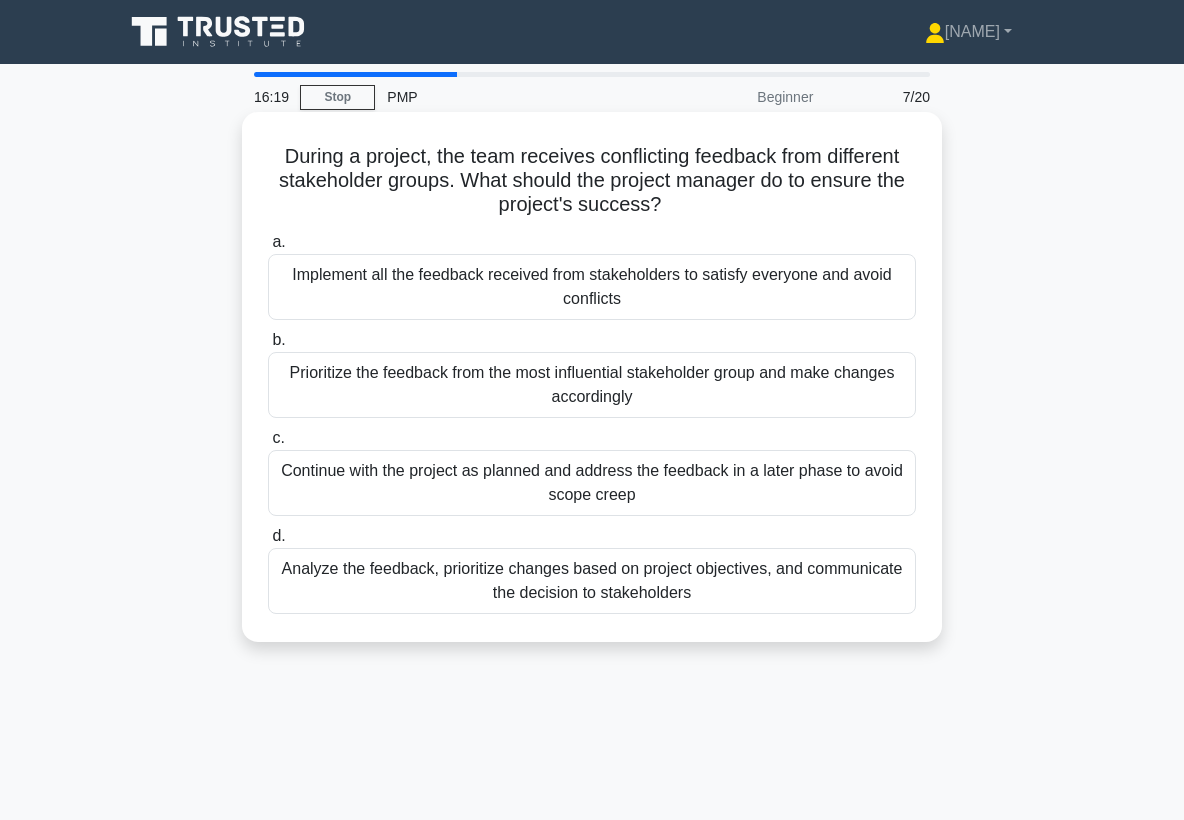 click on "Analyze the feedback, prioritize changes based on project objectives, and communicate the decision to stakeholders" at bounding box center [592, 581] 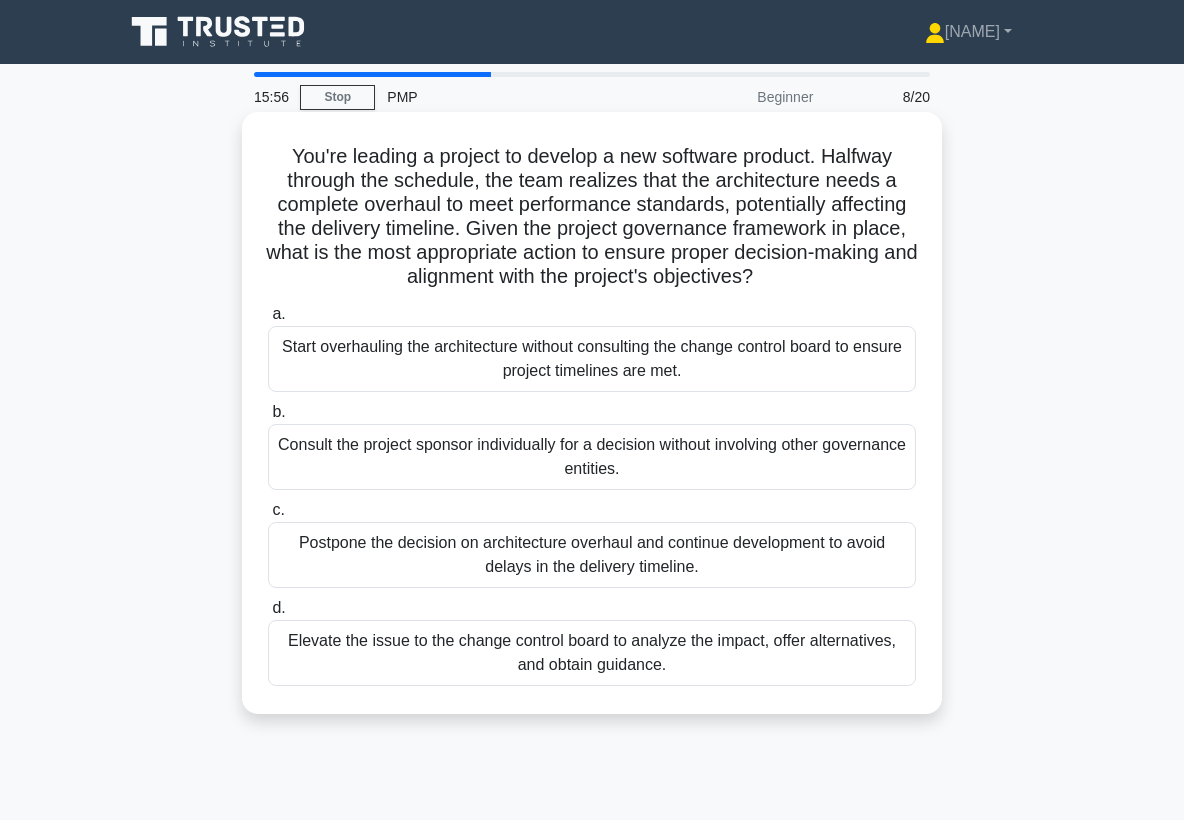 click on "Elevate the issue to the change control board to analyze the impact, offer alternatives, and obtain guidance." at bounding box center [592, 653] 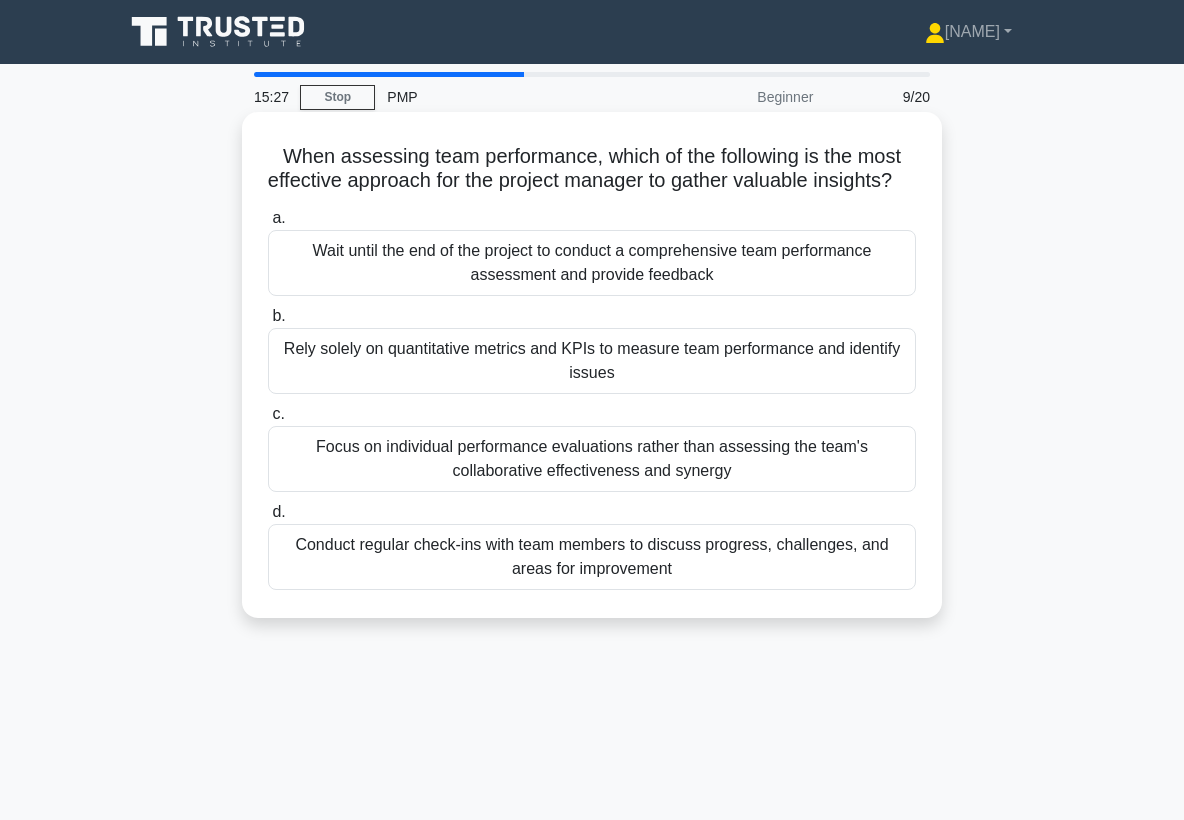 click on "Conduct regular check-ins with team members to discuss progress, challenges, and areas for improvement" at bounding box center [592, 557] 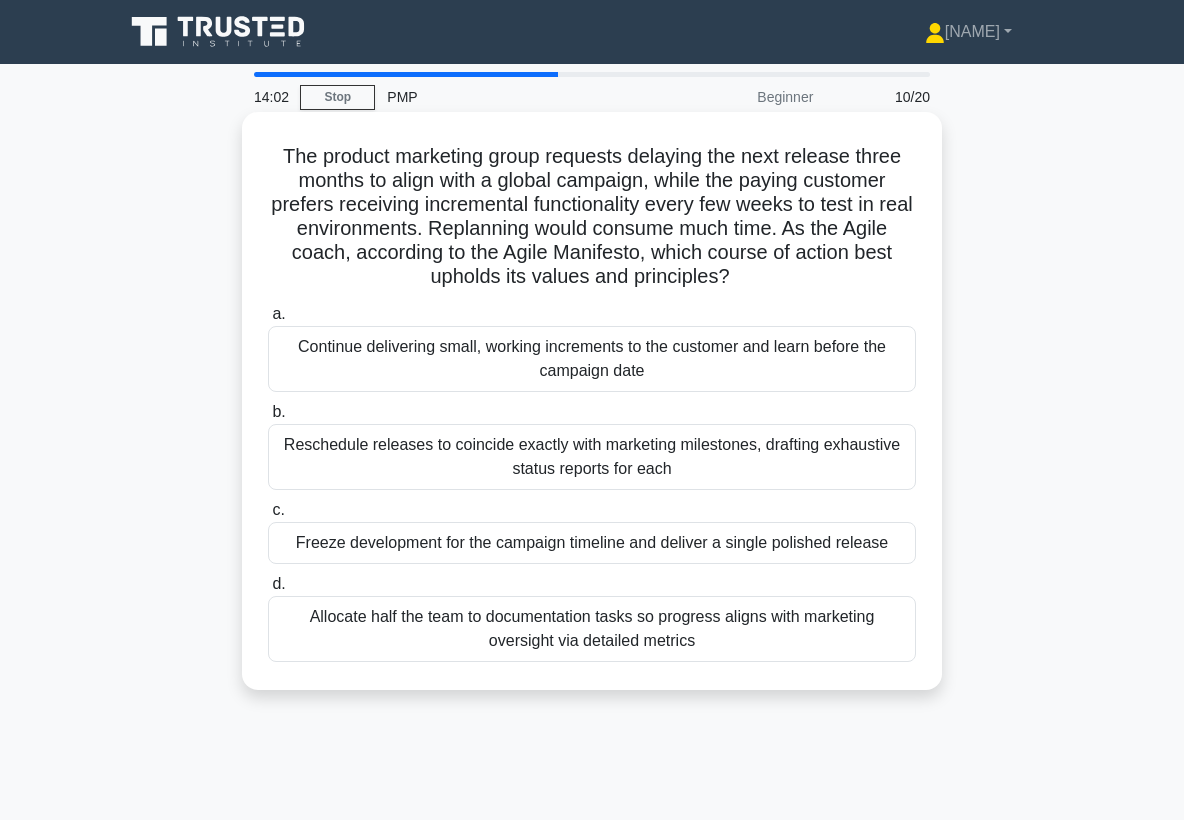 click on "Continue delivering small, working increments to the customer and learn before the campaign date" at bounding box center (592, 359) 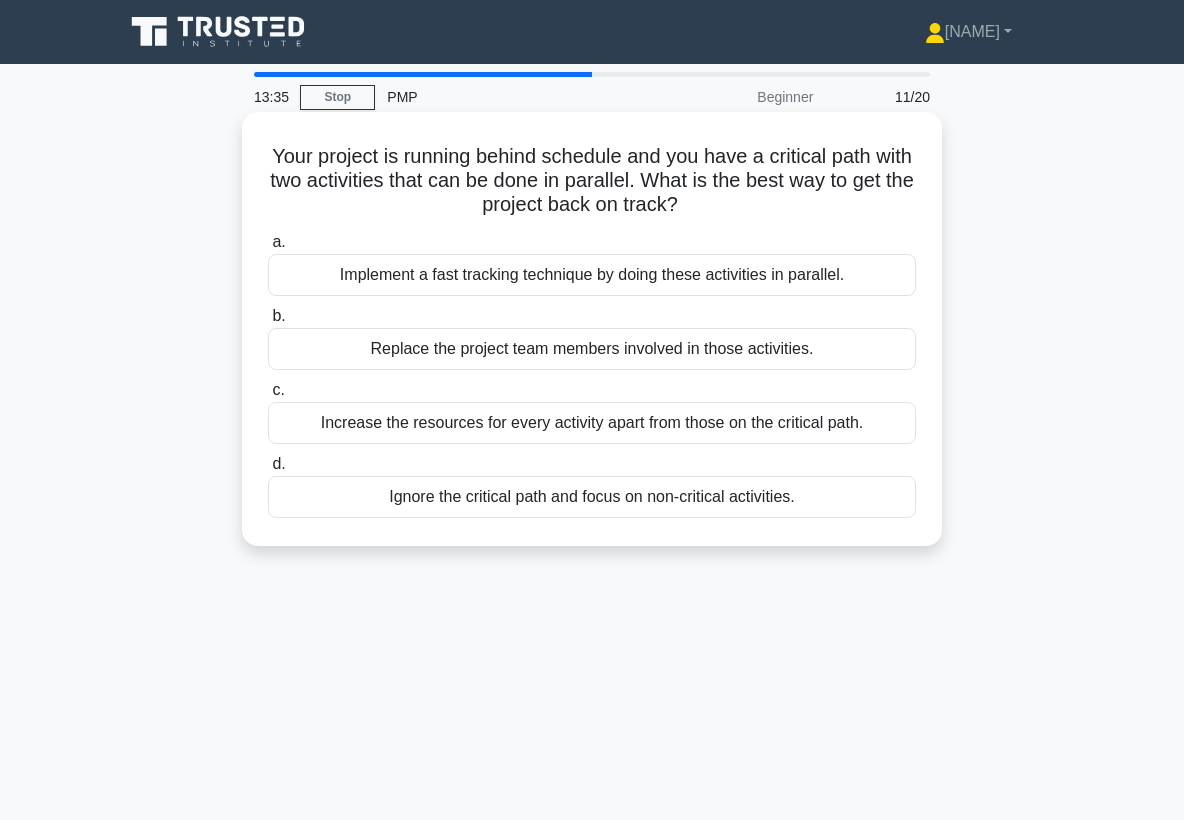 click on "Implement a fast tracking technique by doing these activities in parallel." at bounding box center (592, 275) 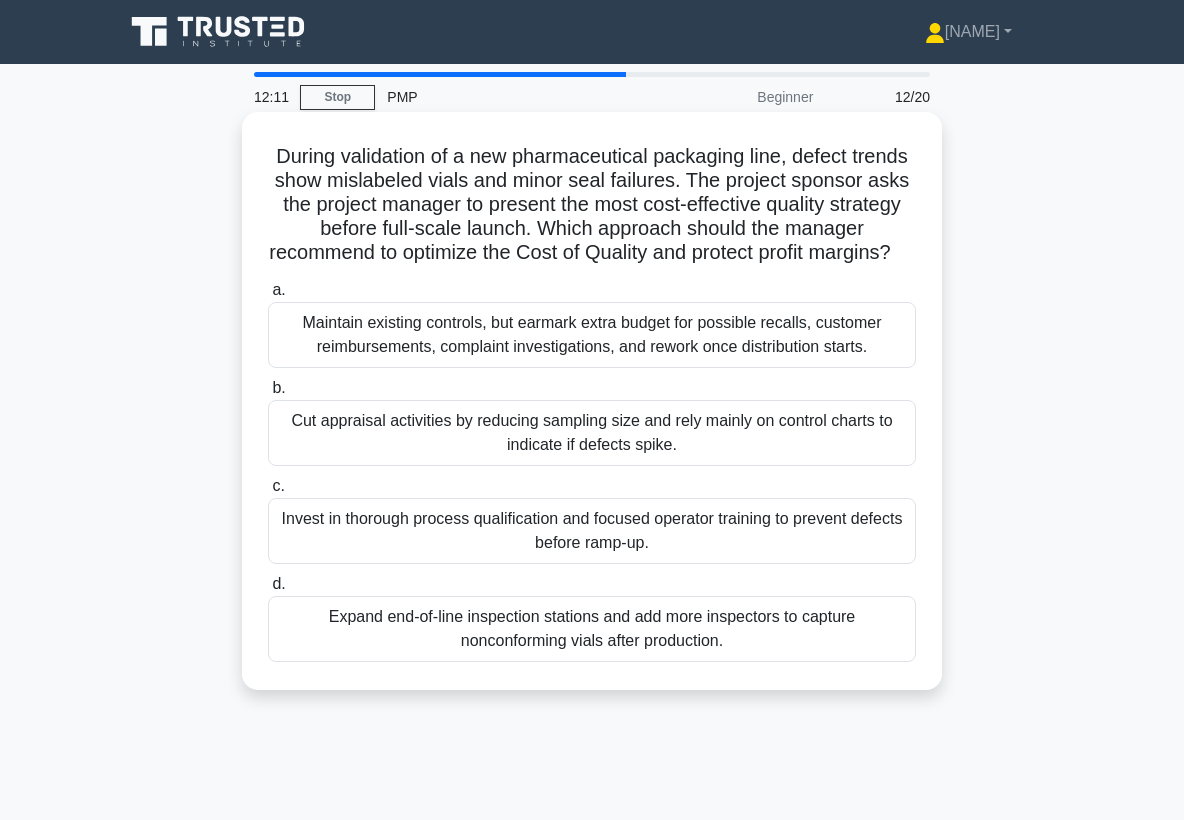 click on "Invest in thorough process qualification and focused operator training to prevent defects before ramp-up." at bounding box center (592, 531) 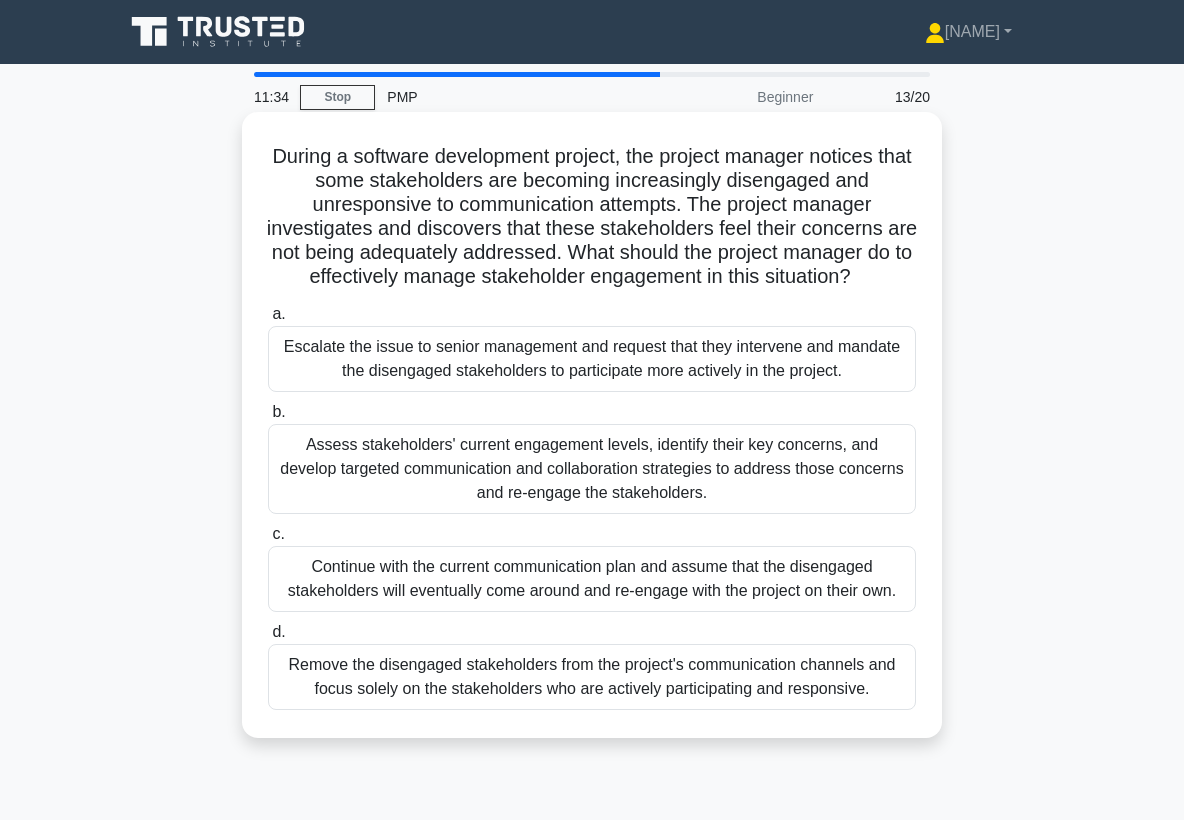 click on "Assess stakeholders' current engagement levels, identify their key concerns, and develop targeted communication and collaboration strategies to address those concerns and re-engage the stakeholders." at bounding box center [592, 469] 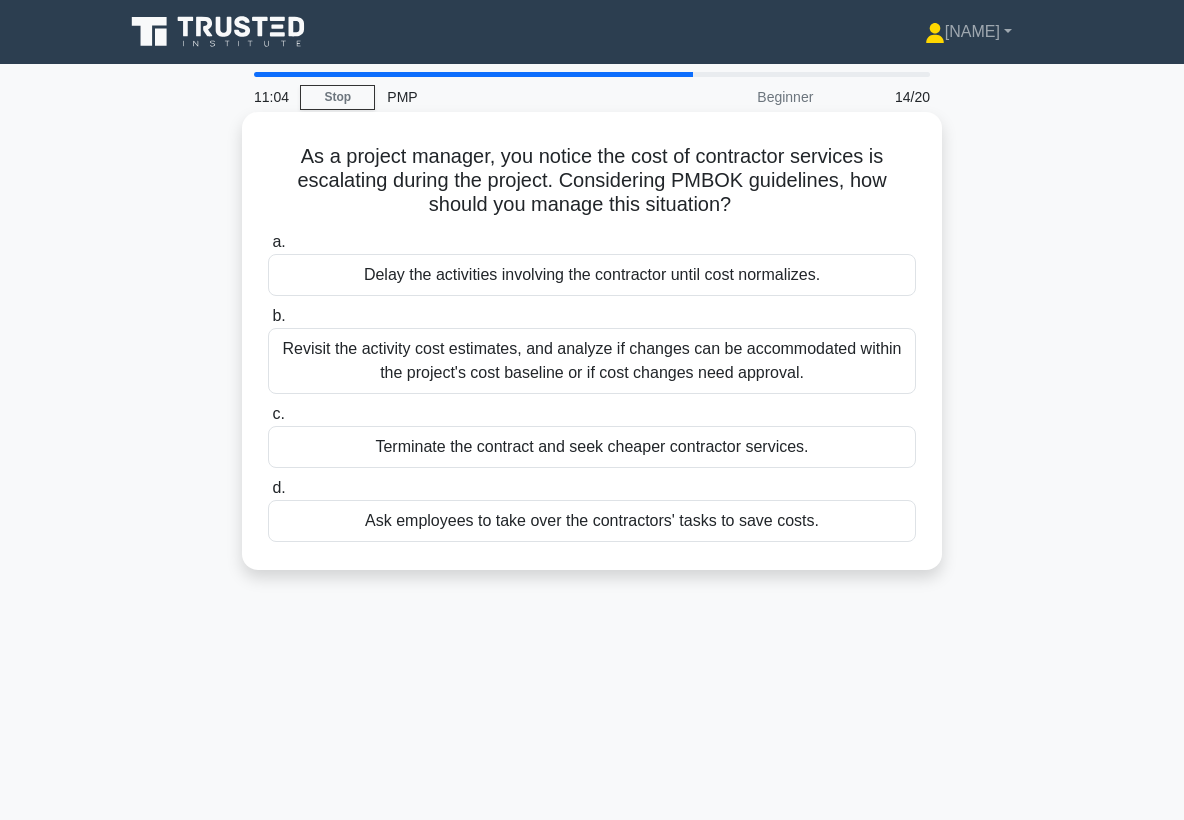 click on "Revisit the activity cost estimates, and analyze if changes can be accommodated within the project's cost baseline or if cost changes need approval." at bounding box center [592, 361] 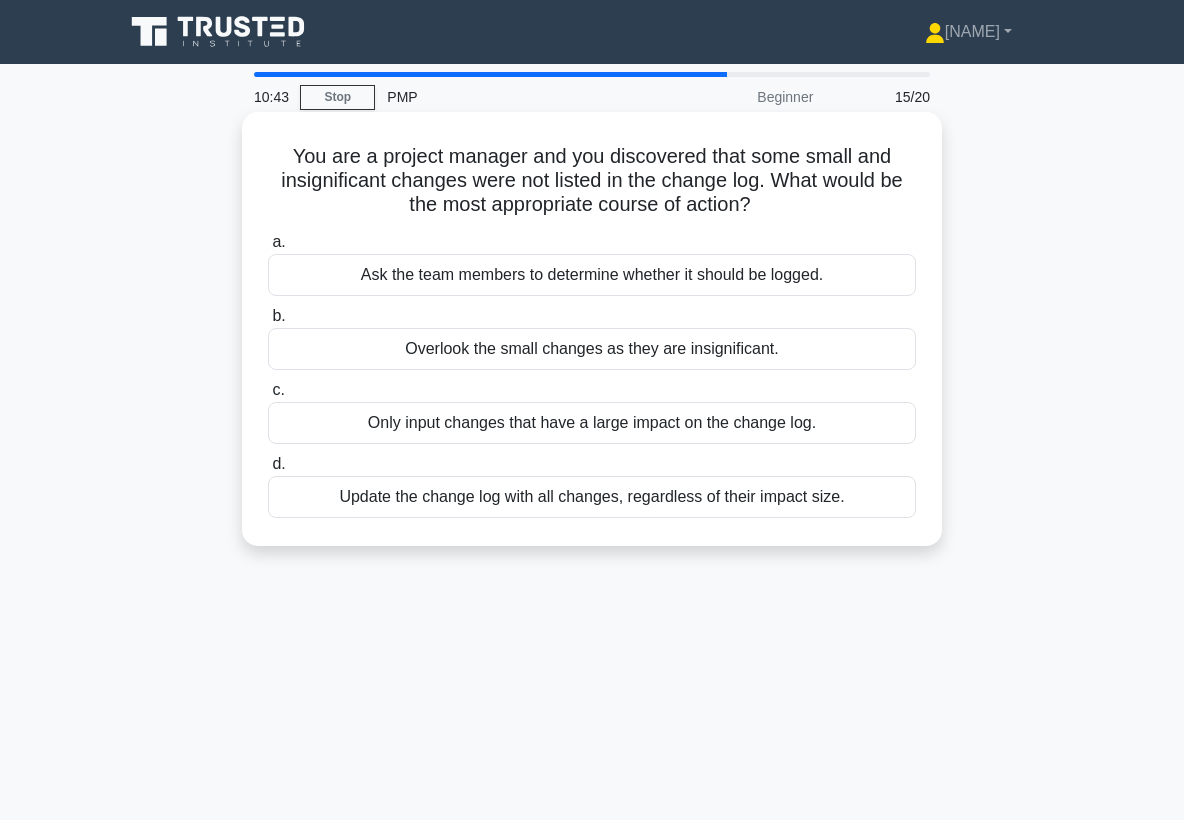 click on "Update the change log with all changes, regardless of their impact size." at bounding box center (592, 497) 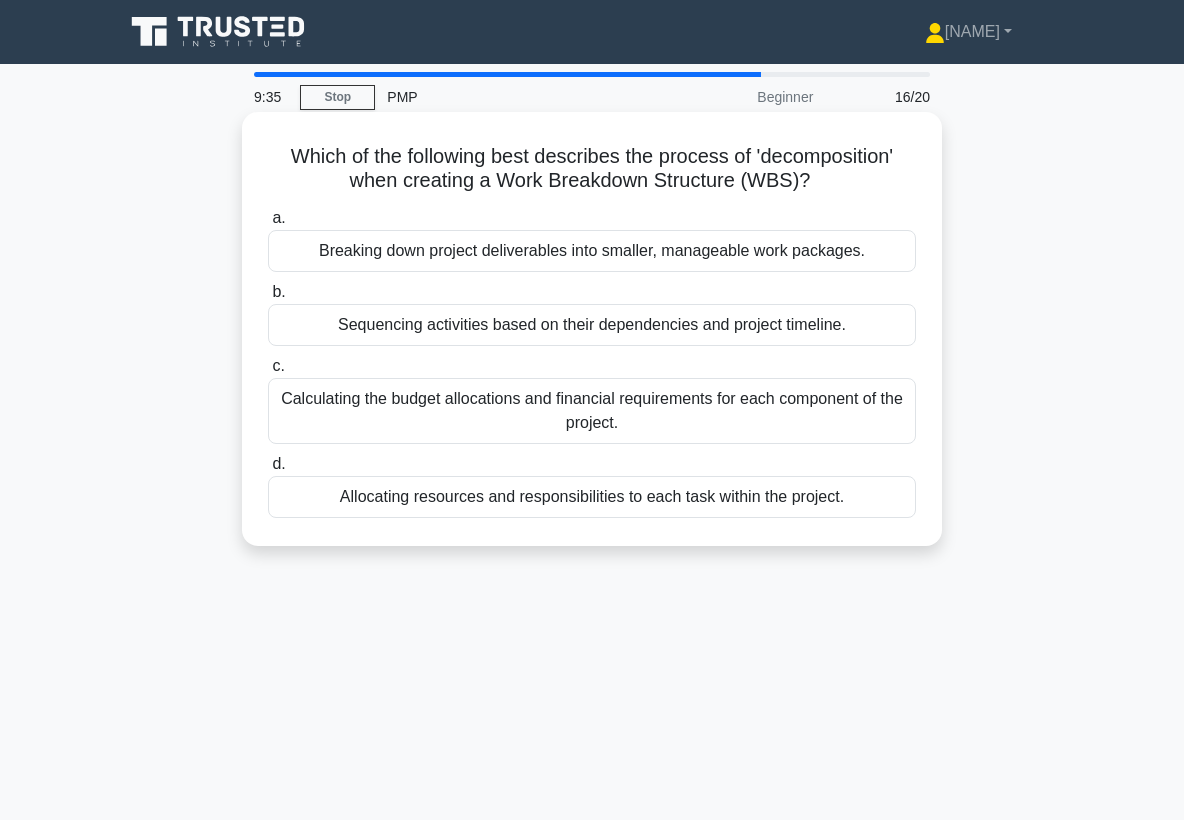 click on "Breaking down project deliverables into smaller, manageable work packages." at bounding box center [592, 251] 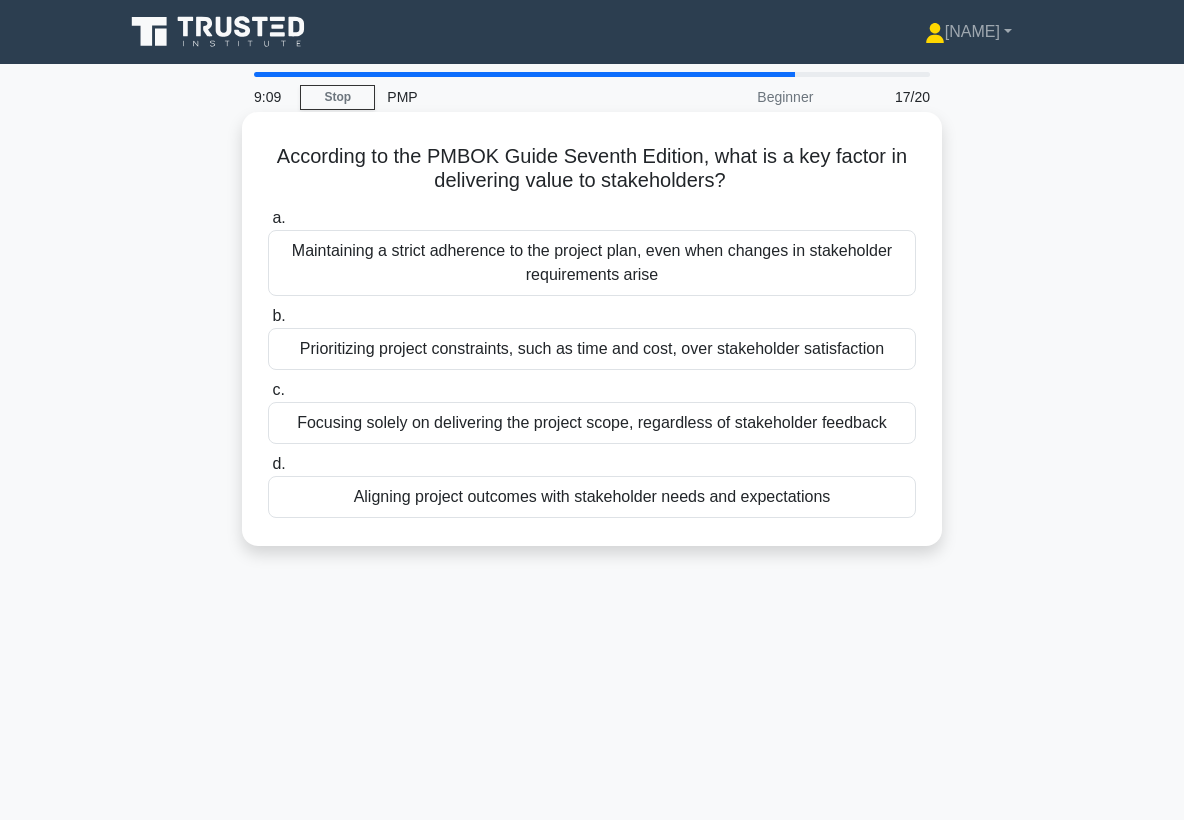 click on "Aligning project outcomes with stakeholder needs and expectations" at bounding box center [592, 497] 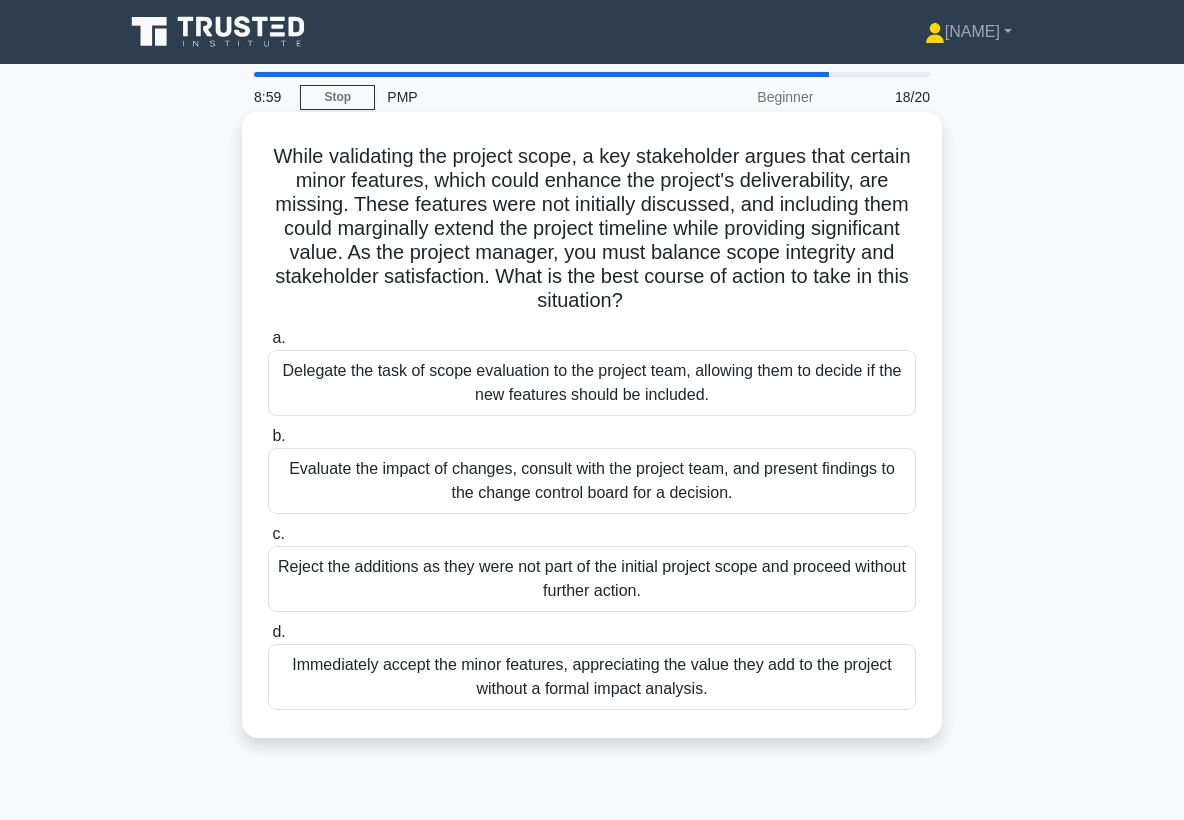 click on "Evaluate the impact of changes, consult with the project team, and present findings to the change control board for a decision." at bounding box center [592, 481] 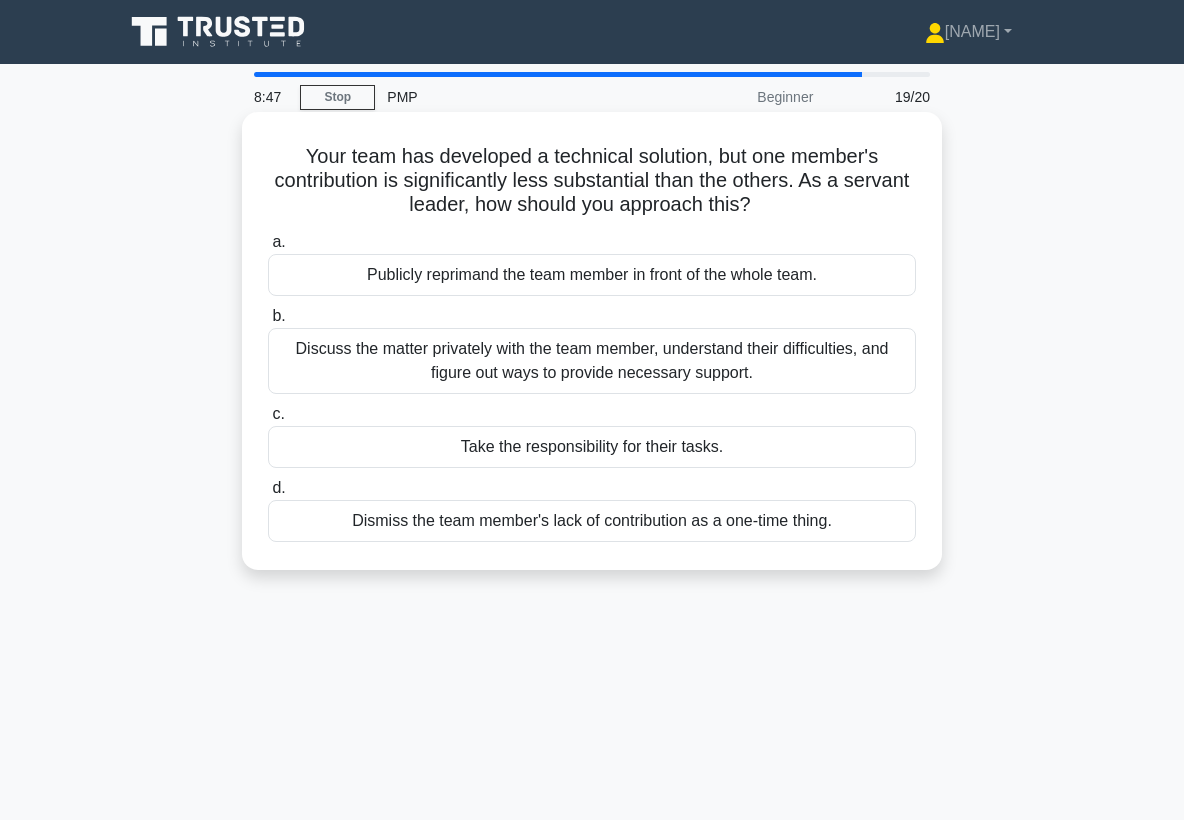click on "Discuss the matter privately with the team member, understand their difficulties, and figure out ways to provide necessary support." at bounding box center [592, 361] 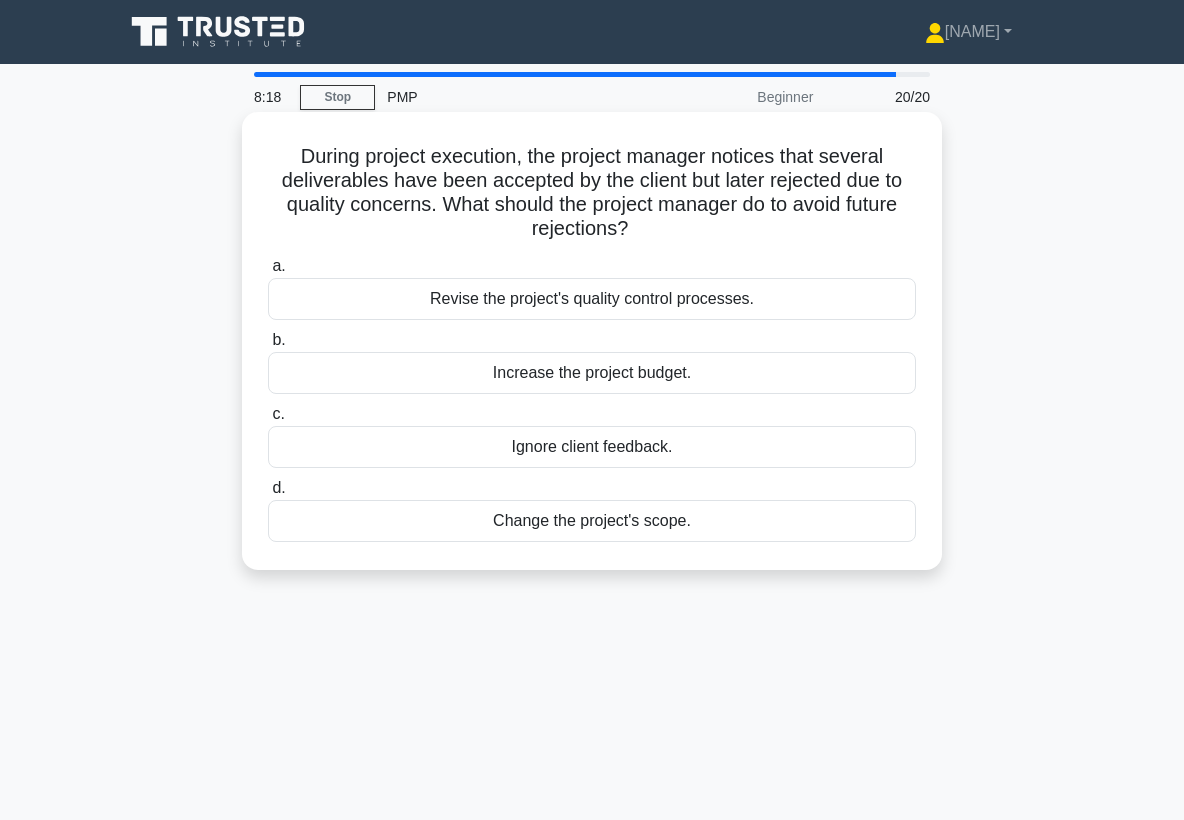 click on "Revise the project's quality control processes." at bounding box center (592, 299) 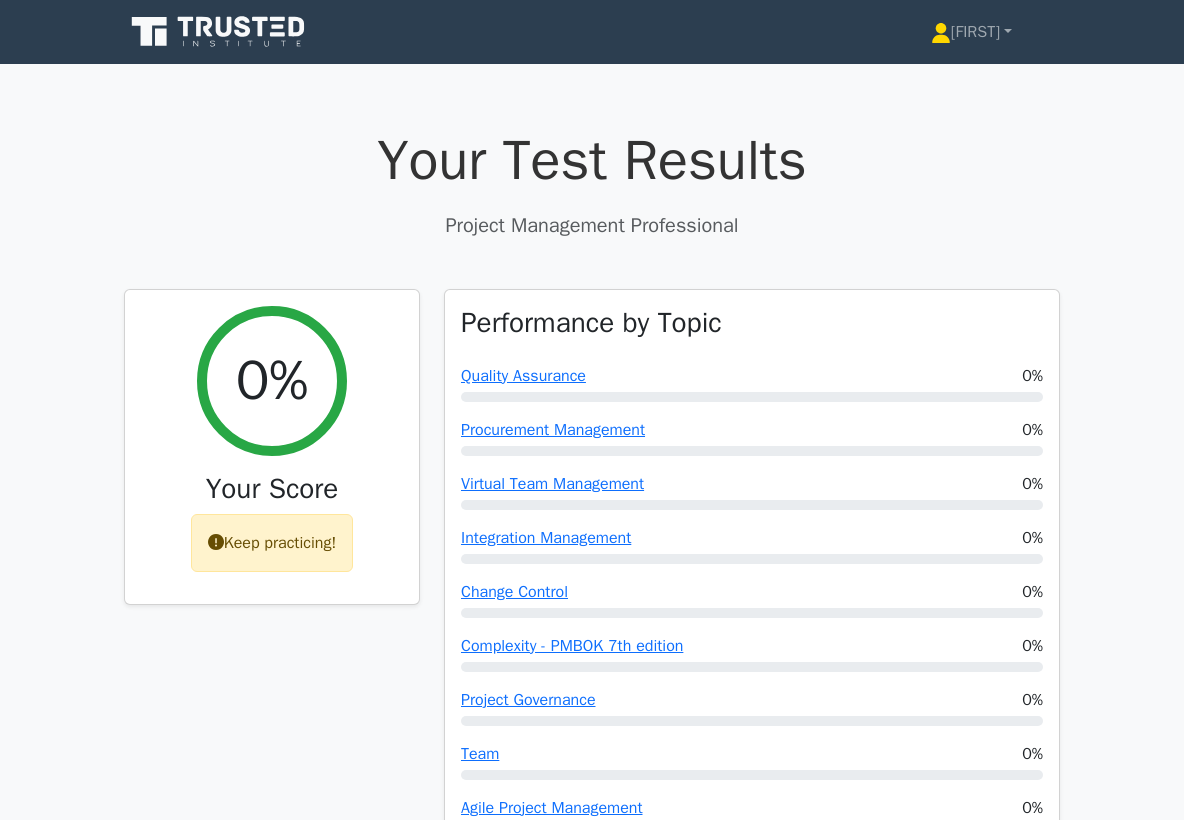 scroll, scrollTop: 0, scrollLeft: 0, axis: both 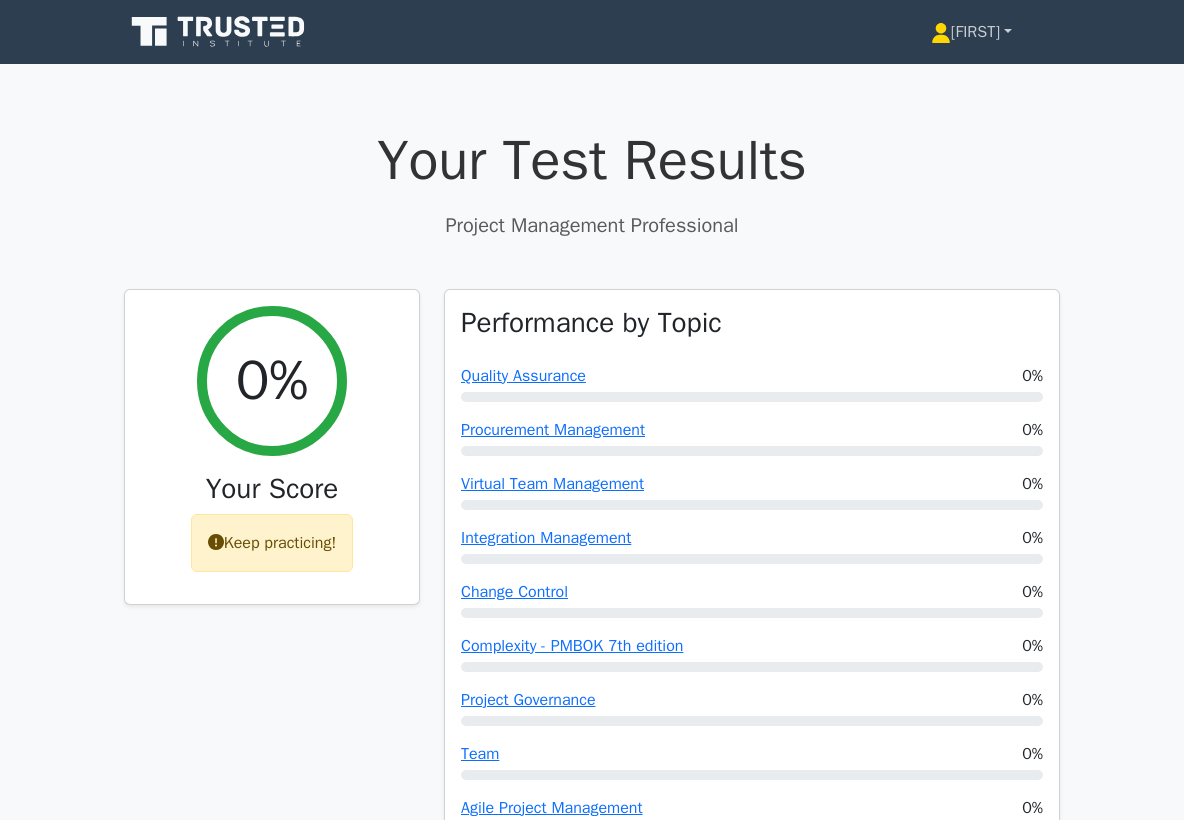 click on "[FIRST]" at bounding box center [971, 32] 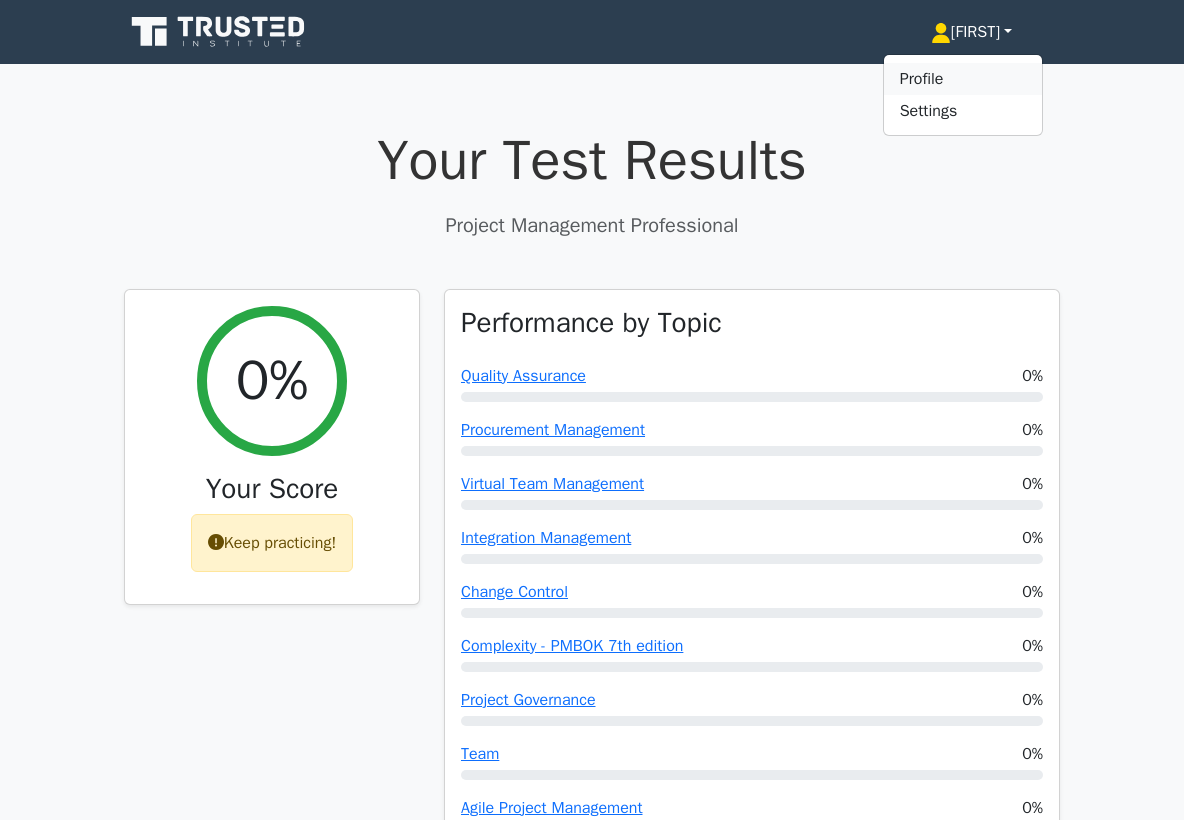 click on "Profile" at bounding box center [963, 79] 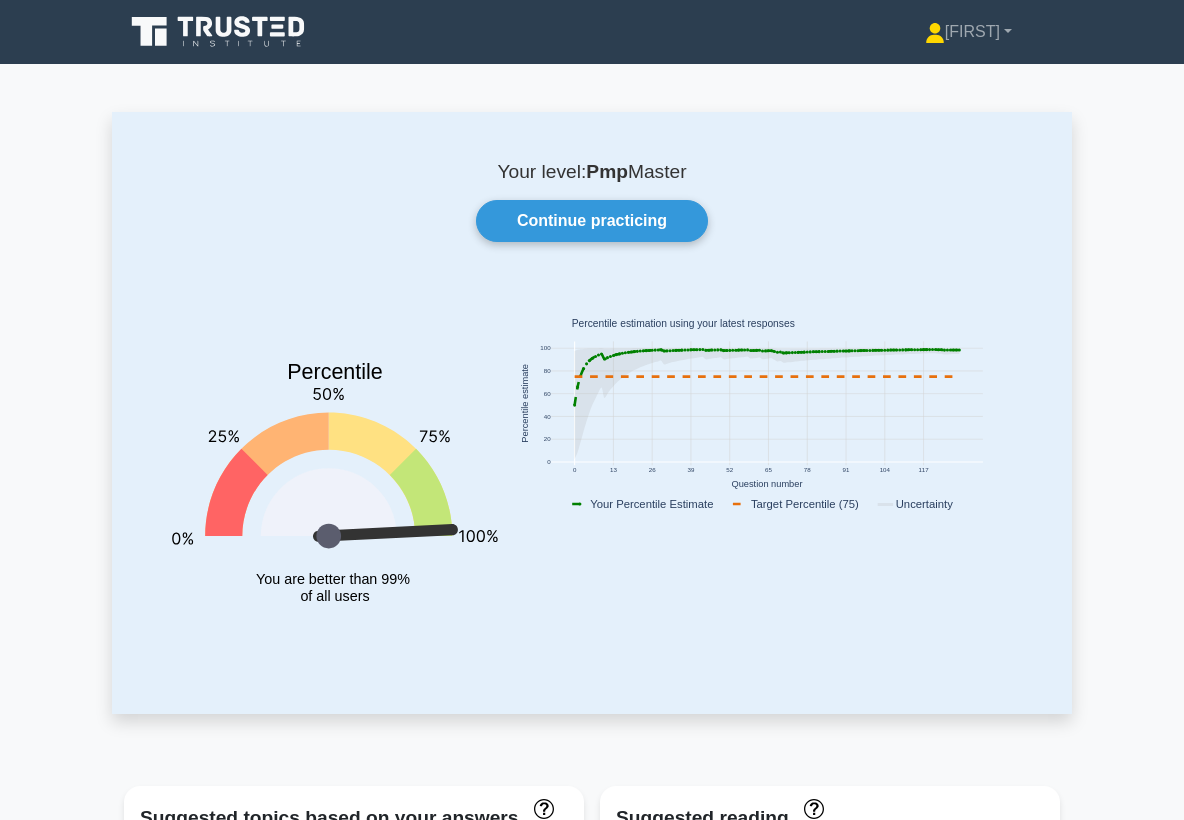 scroll, scrollTop: 0, scrollLeft: 0, axis: both 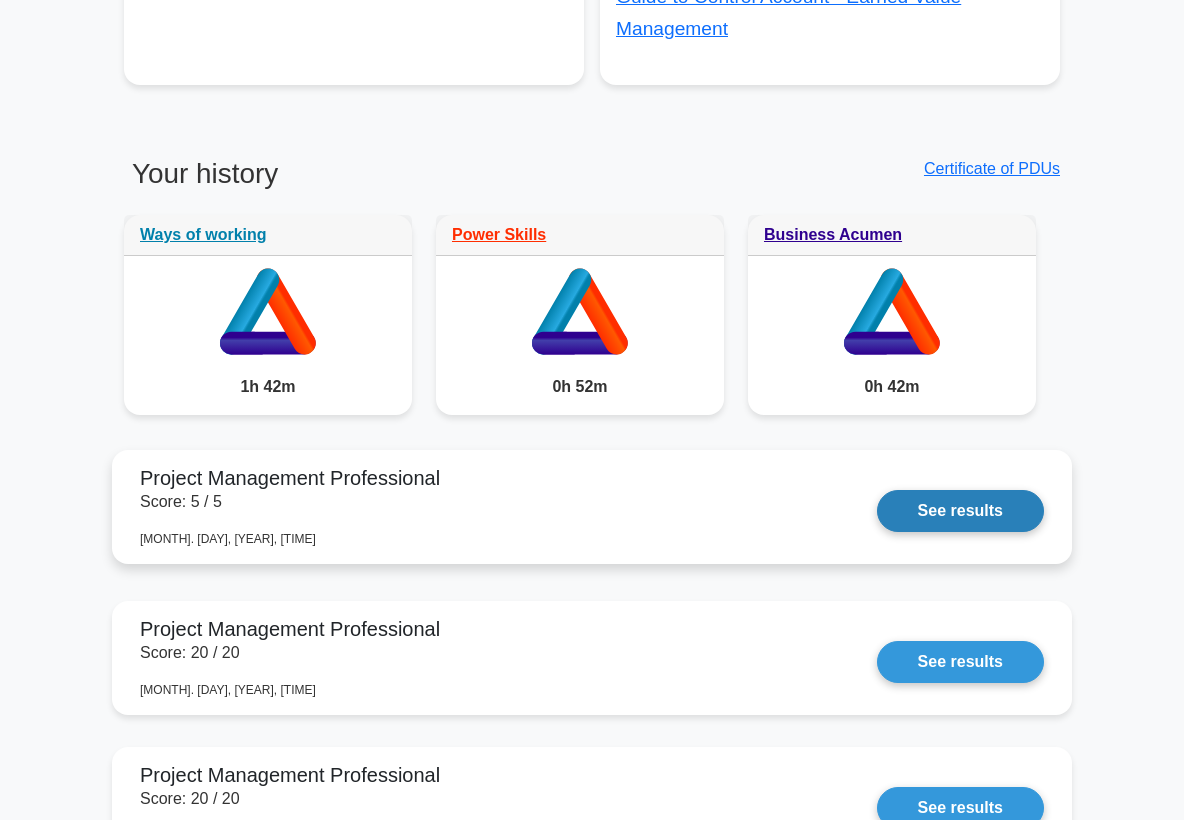 click on "See results" at bounding box center [960, 511] 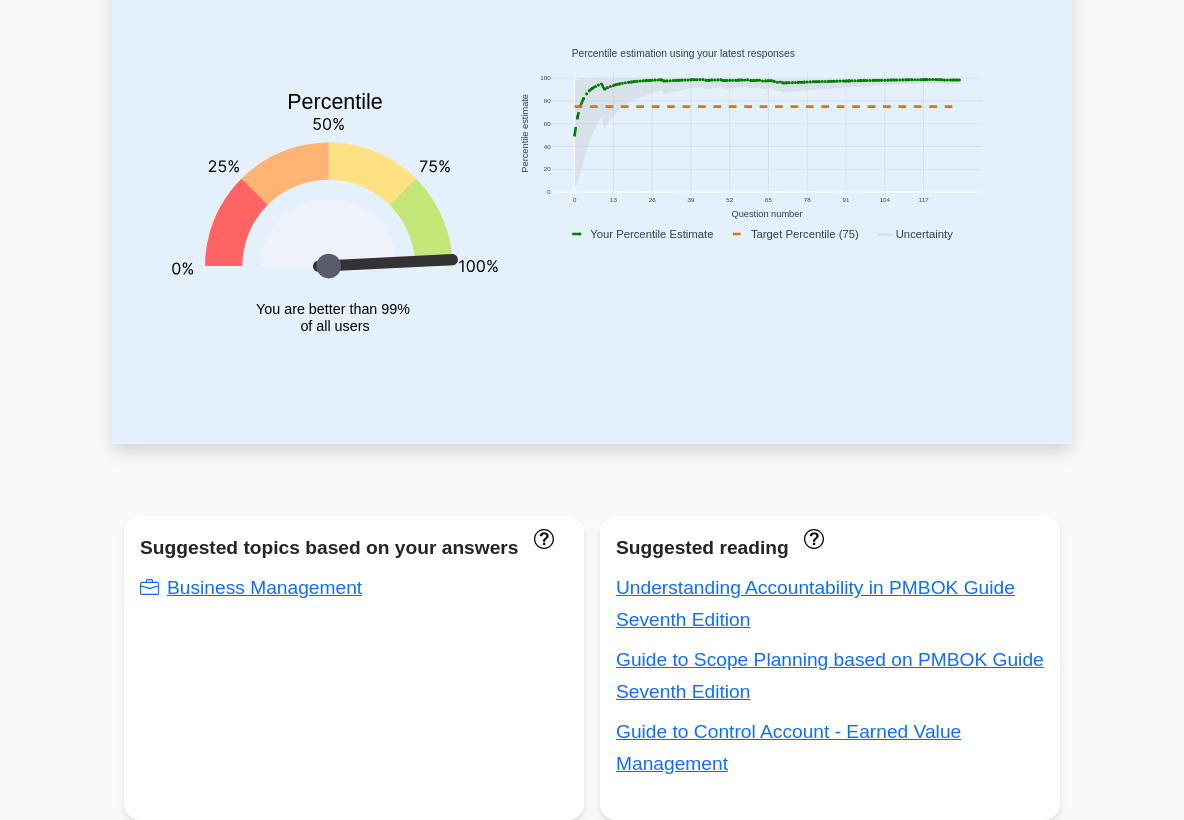 scroll, scrollTop: 0, scrollLeft: 0, axis: both 